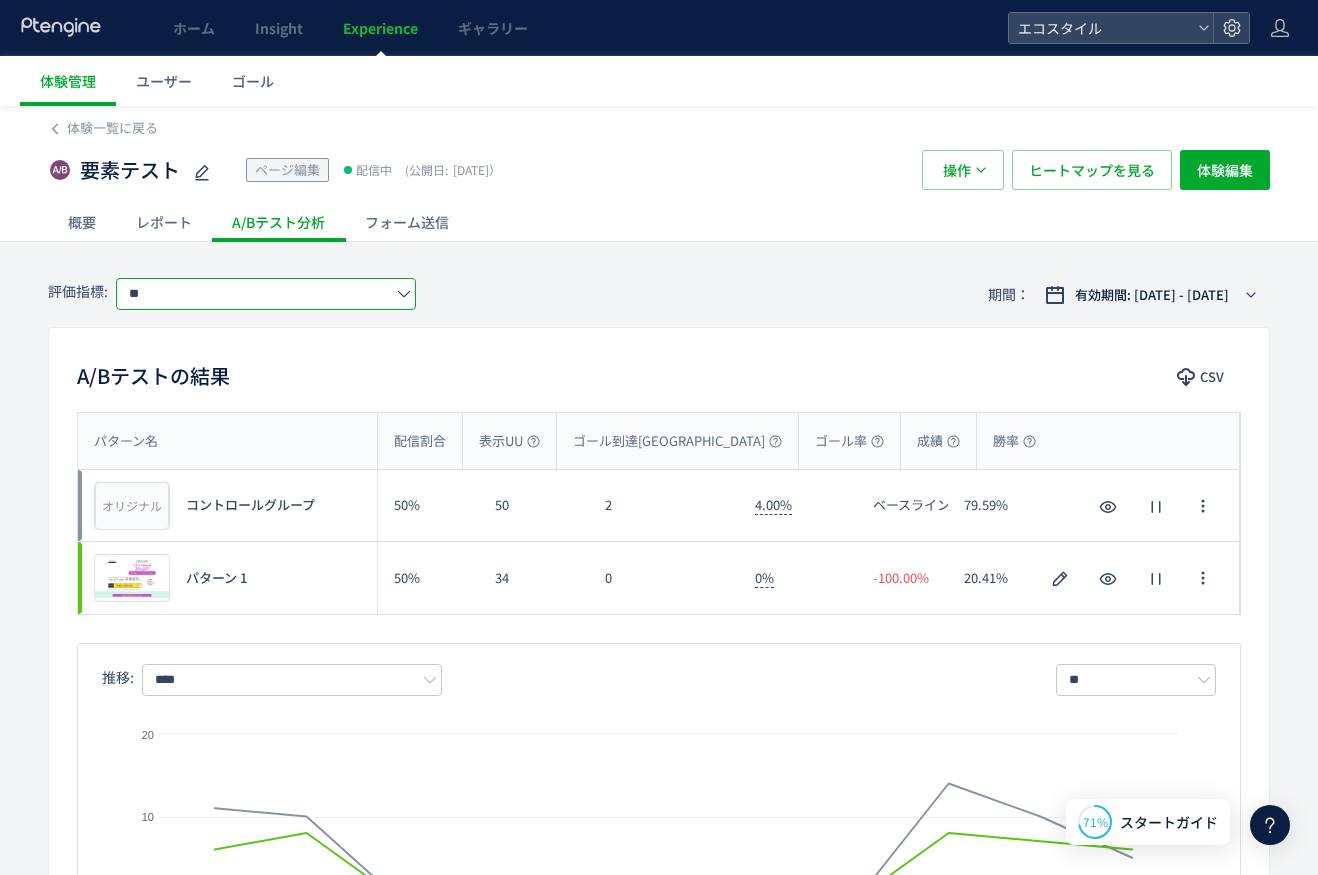 scroll, scrollTop: 608, scrollLeft: 0, axis: vertical 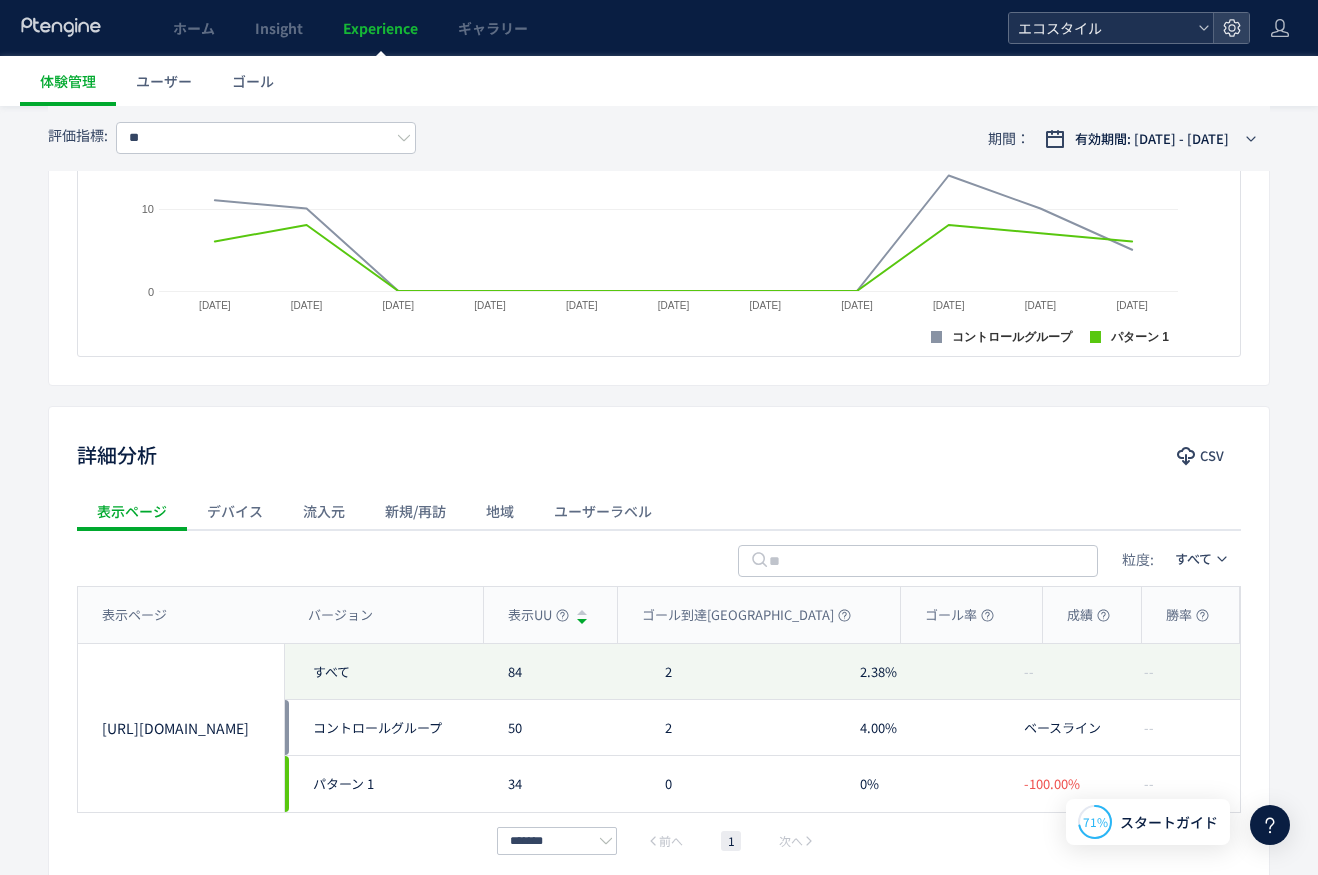 click on "エコスタイル" at bounding box center (1101, 28) 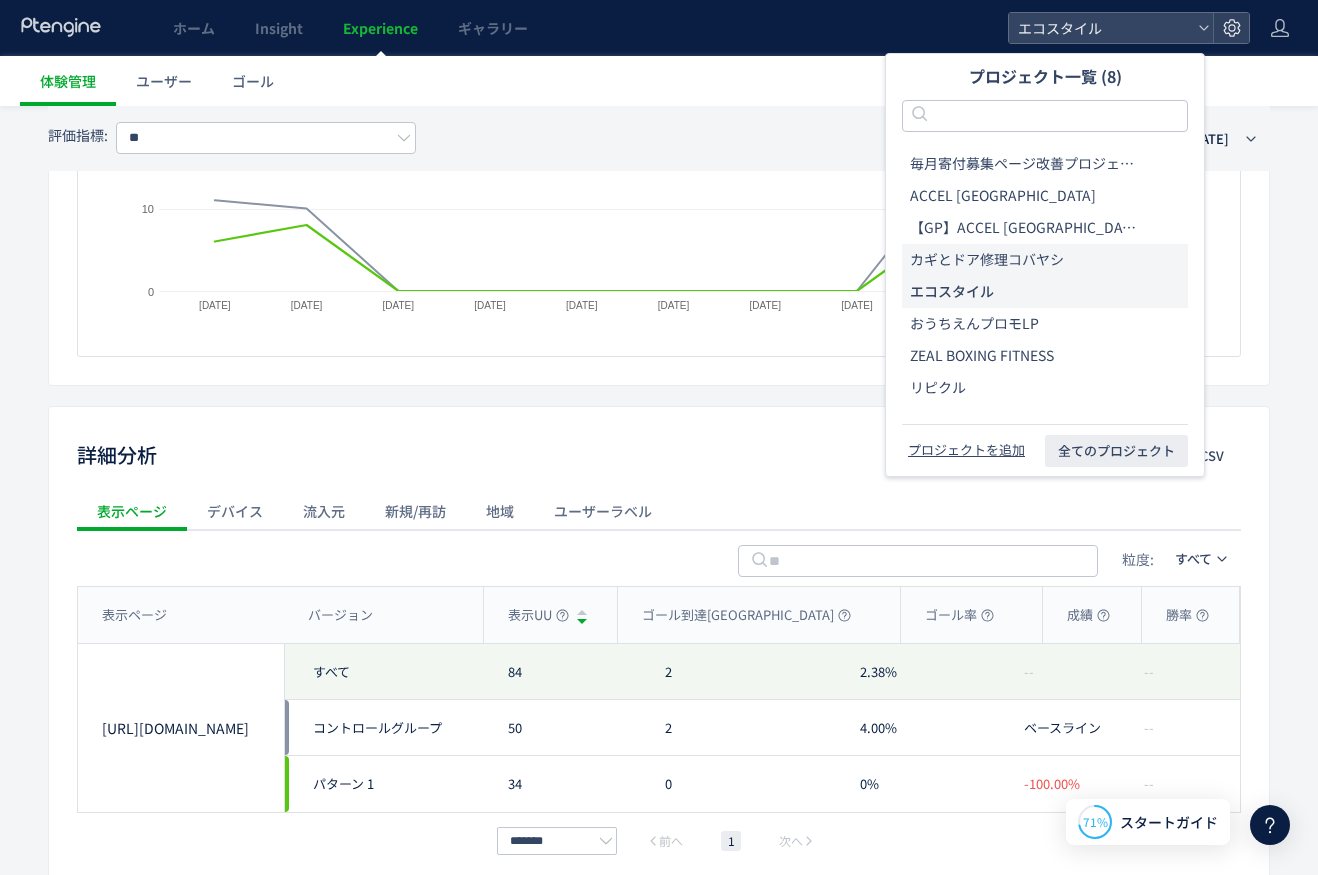 click on "カギとドア修理コバヤシ" at bounding box center [987, 260] 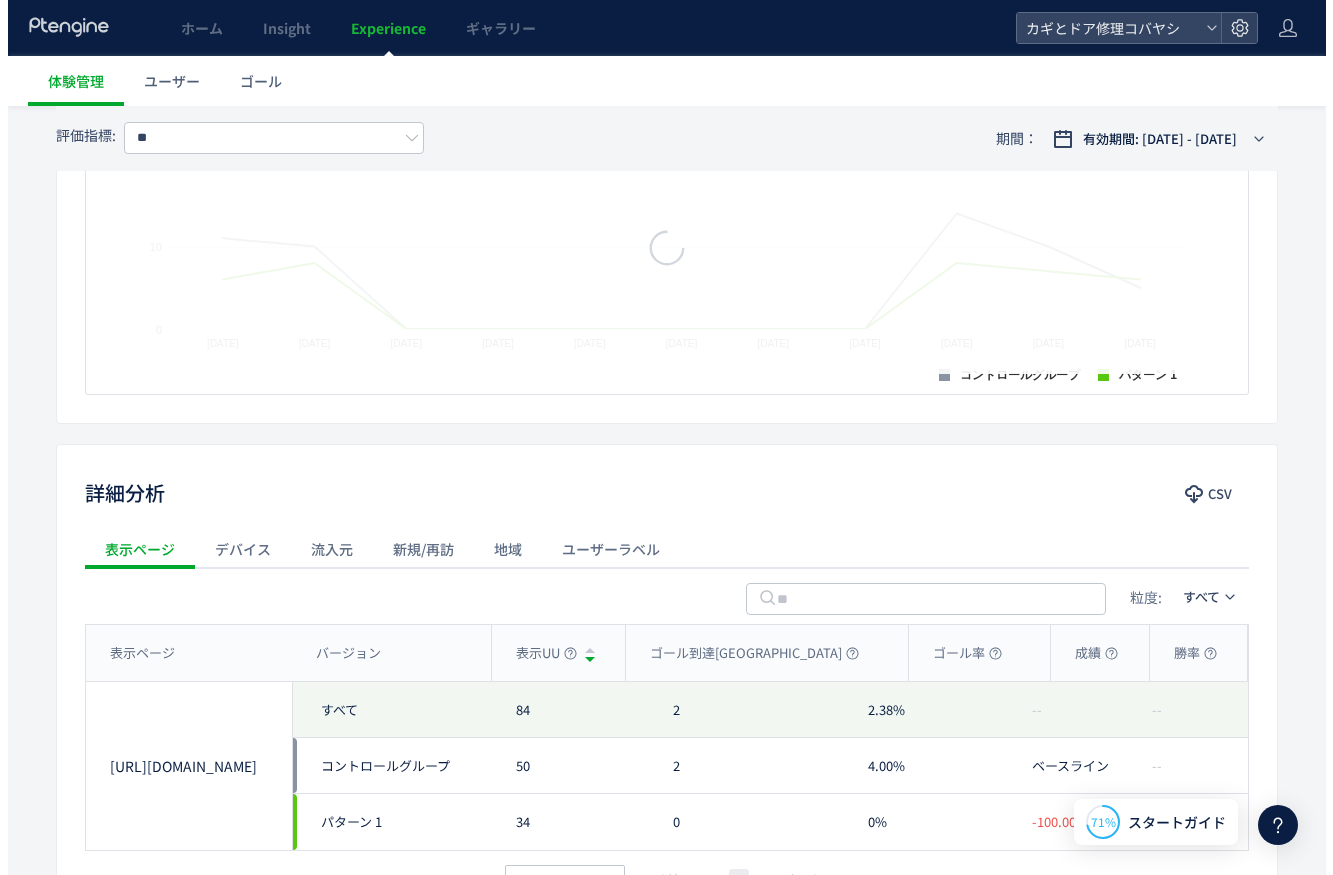 scroll, scrollTop: 646, scrollLeft: 0, axis: vertical 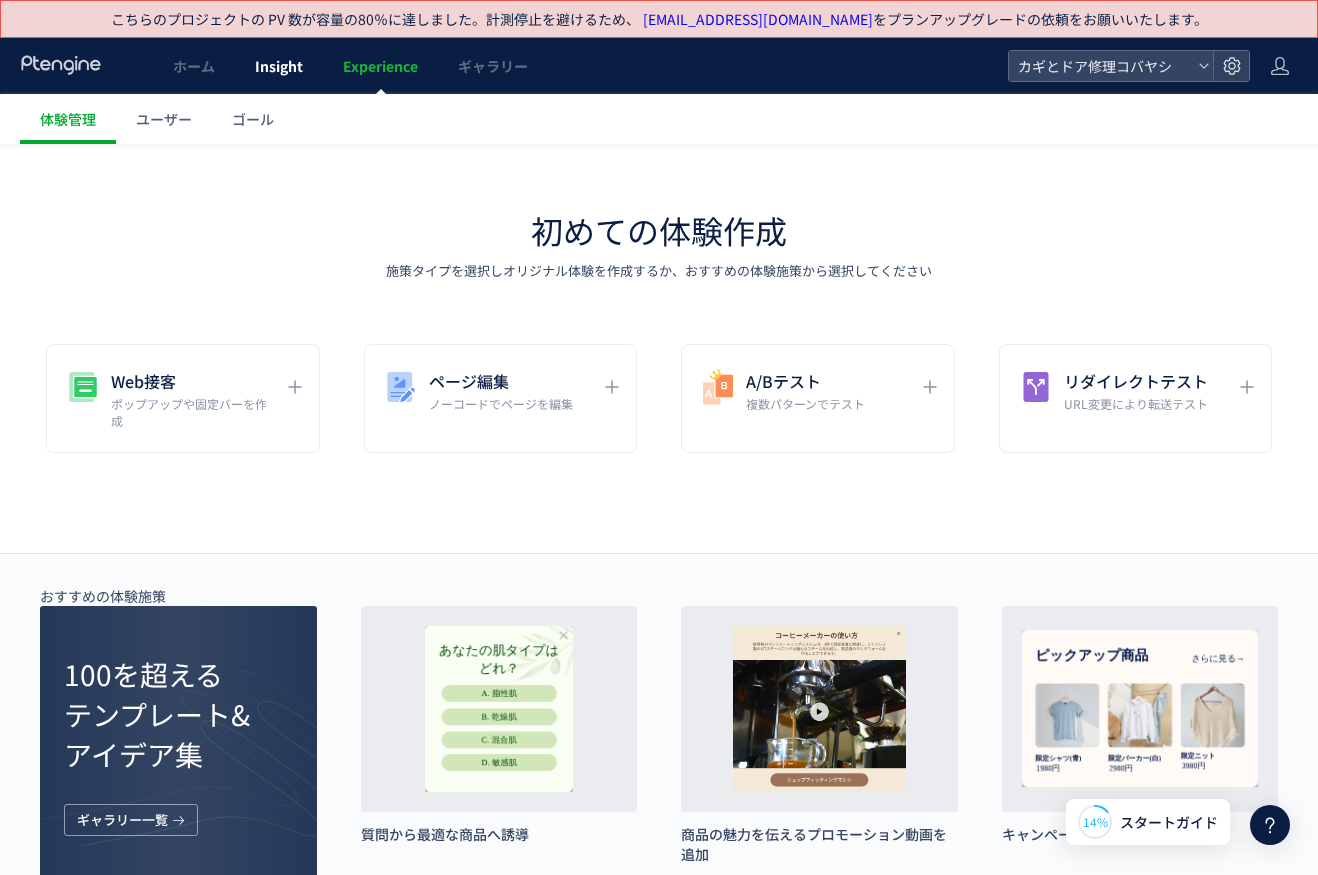 click on "Insight" at bounding box center [279, 66] 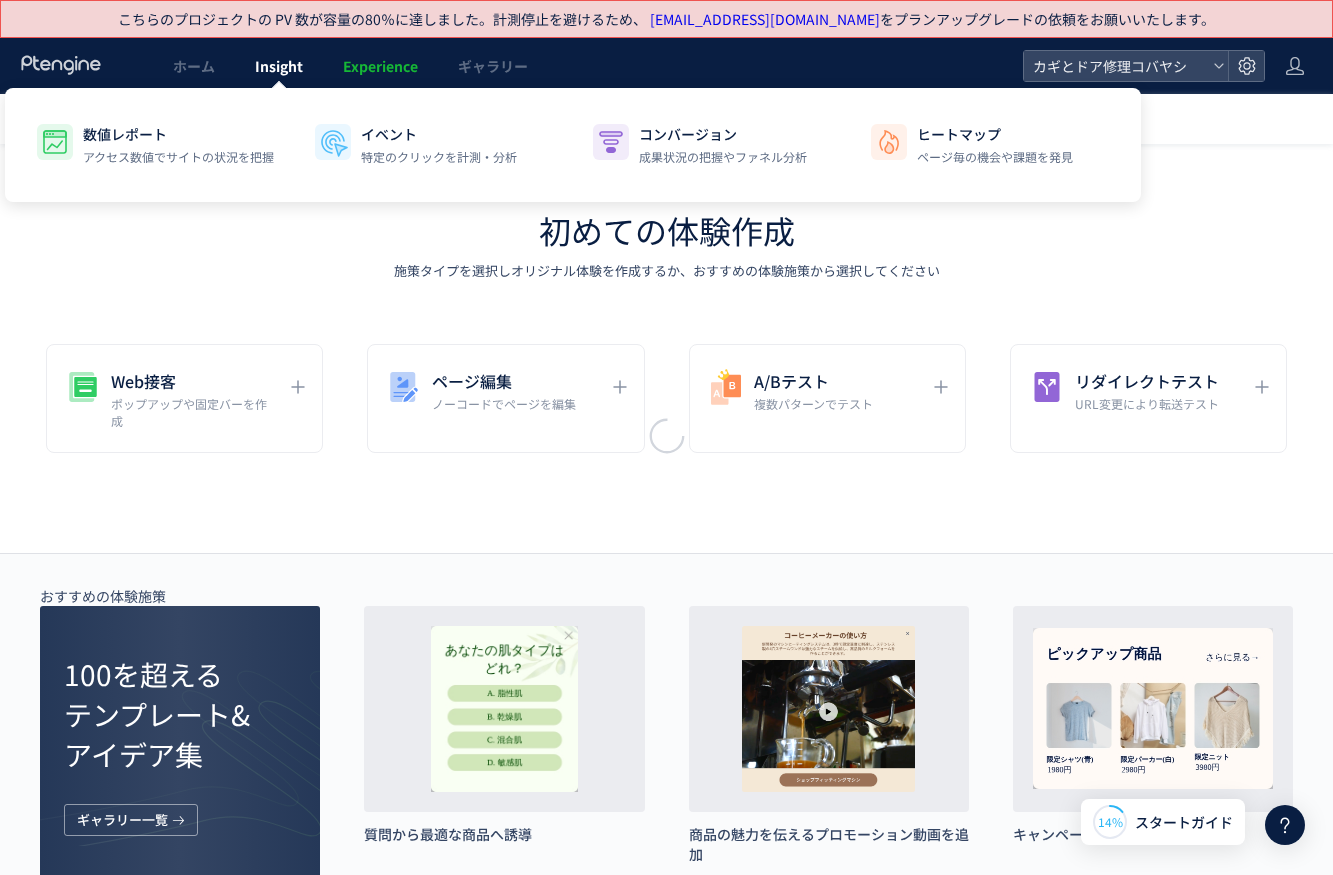 scroll, scrollTop: 0, scrollLeft: 0, axis: both 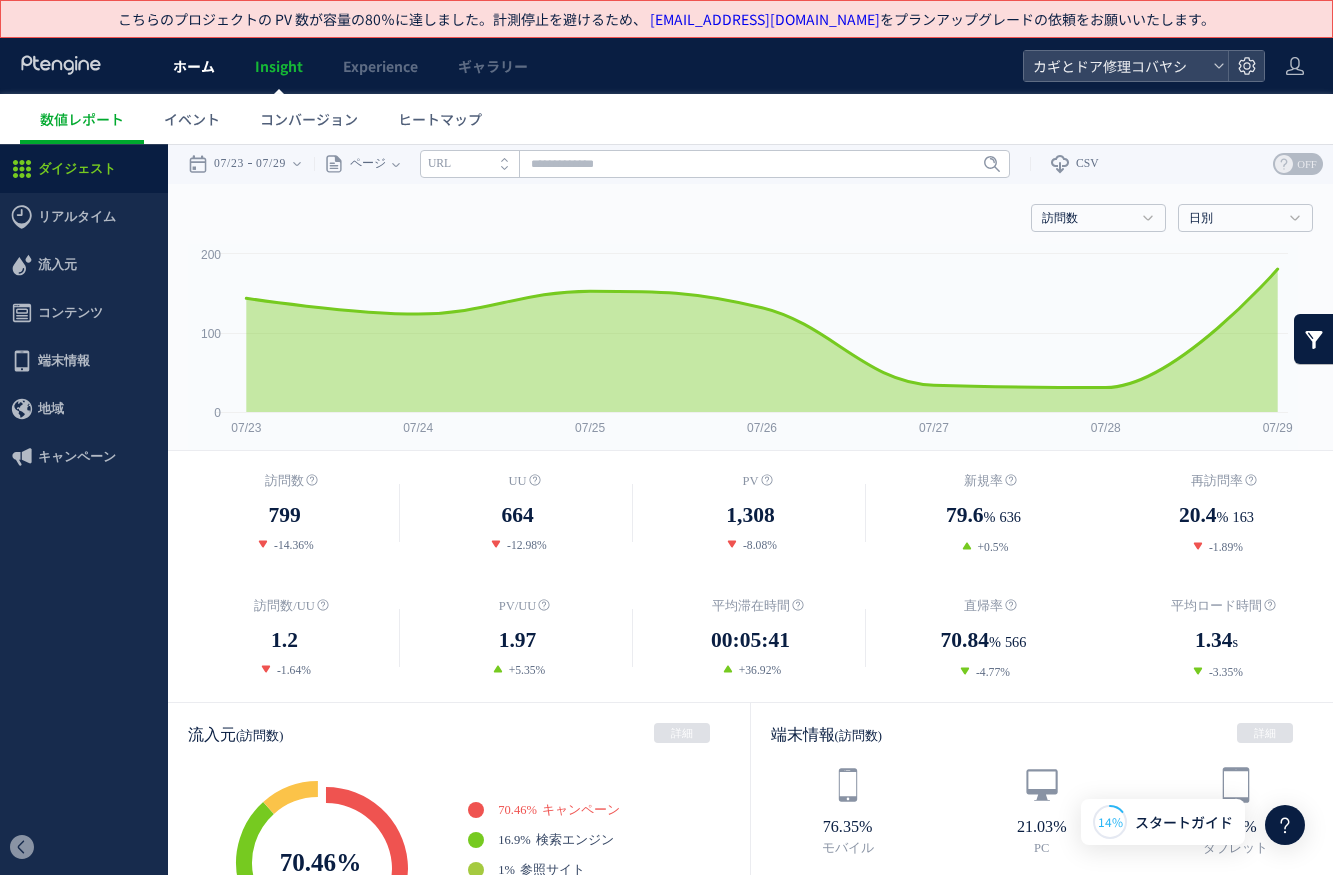 click on "ホーム" at bounding box center (194, 66) 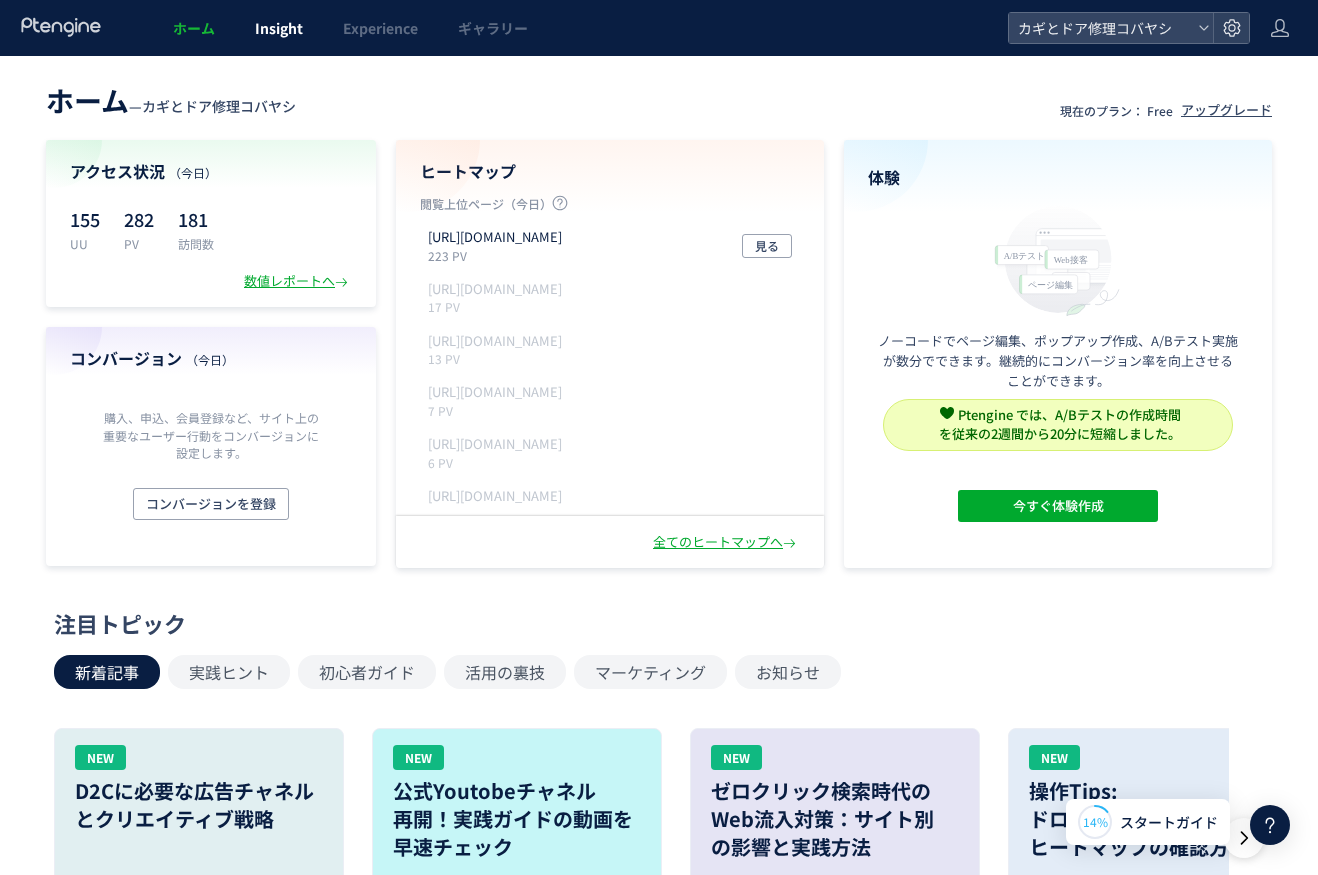 click on "Insight" at bounding box center [279, 28] 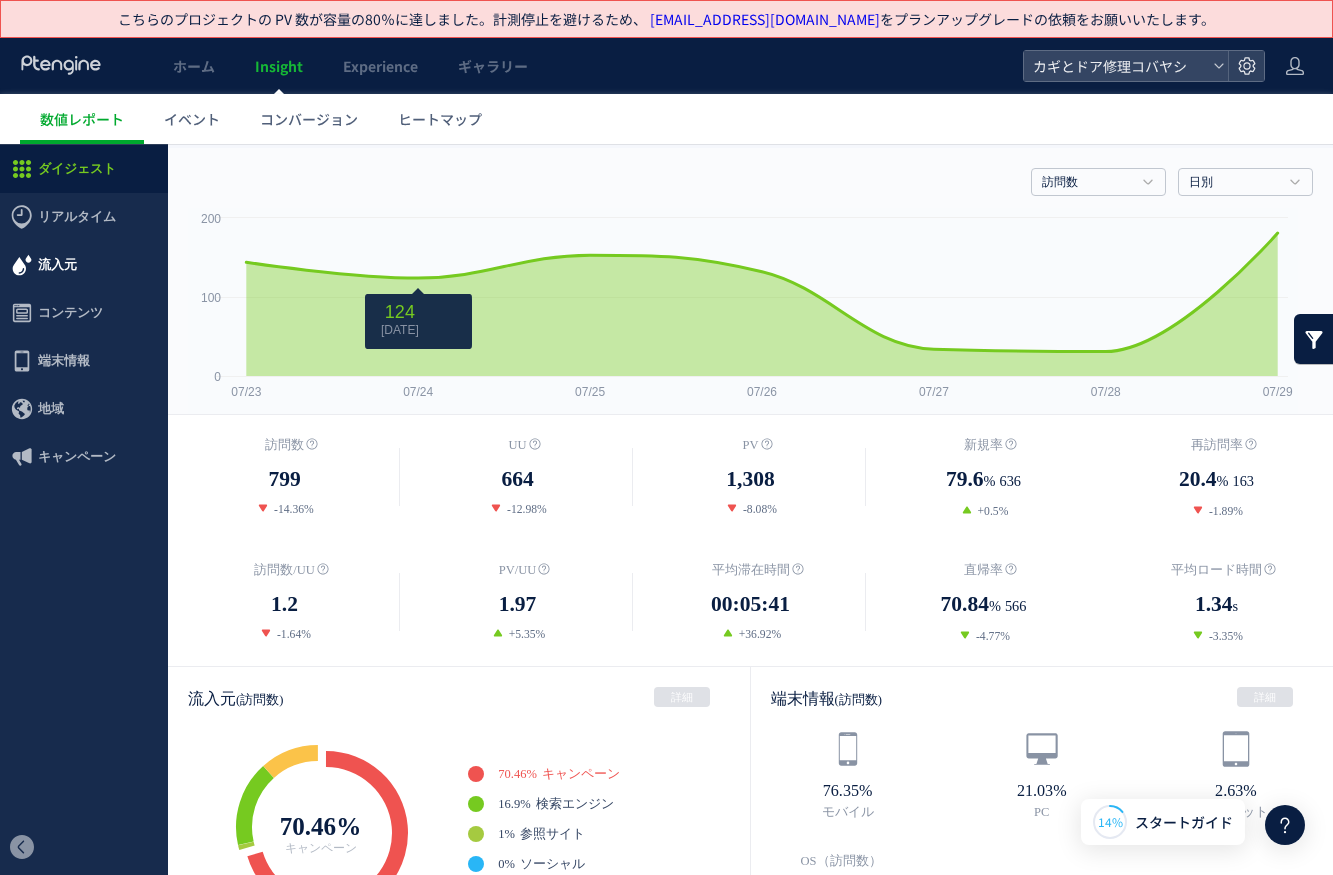 scroll, scrollTop: 35, scrollLeft: 0, axis: vertical 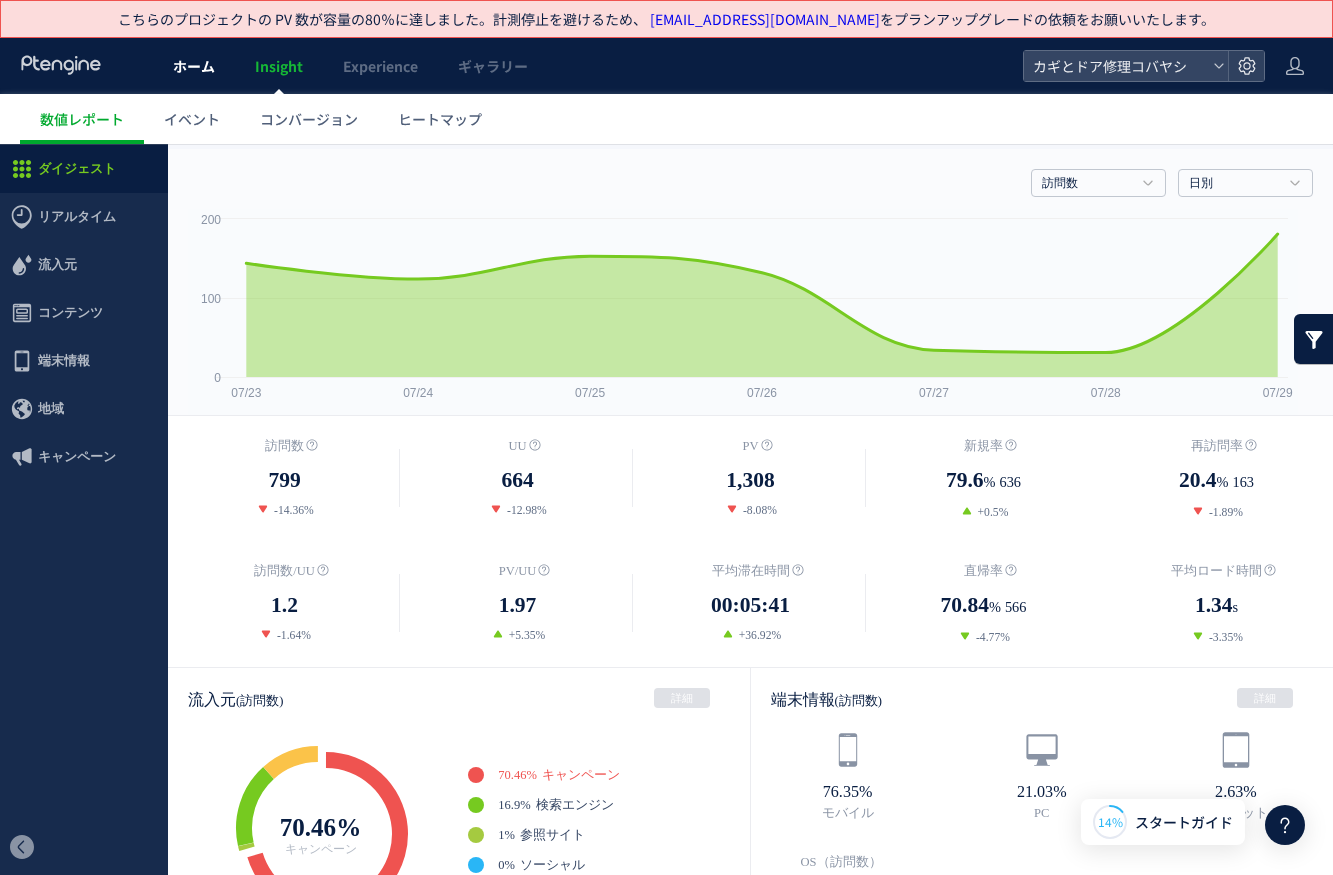 click on "ホーム" at bounding box center [194, 66] 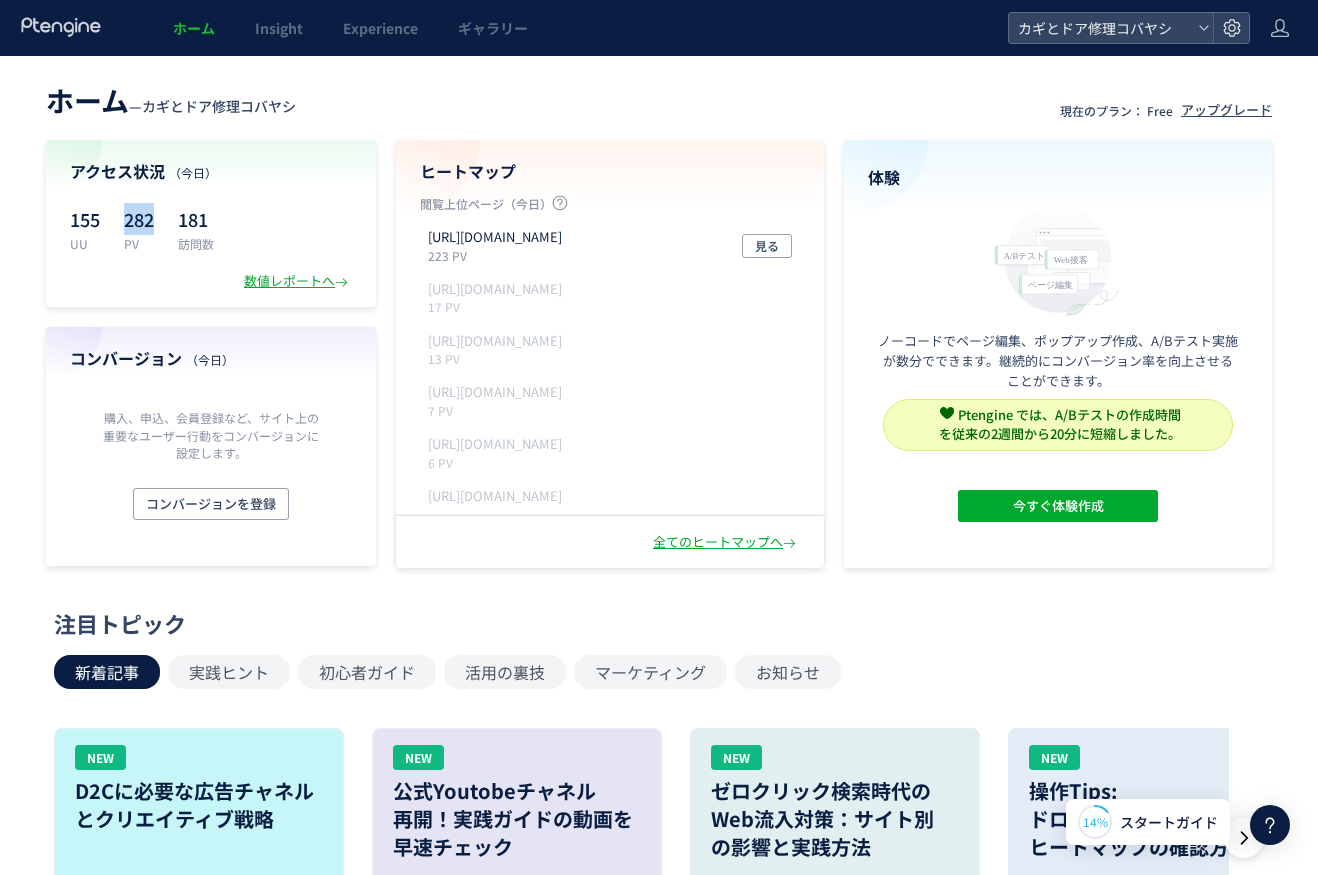 drag, startPoint x: 122, startPoint y: 226, endPoint x: 153, endPoint y: 225, distance: 31.016125 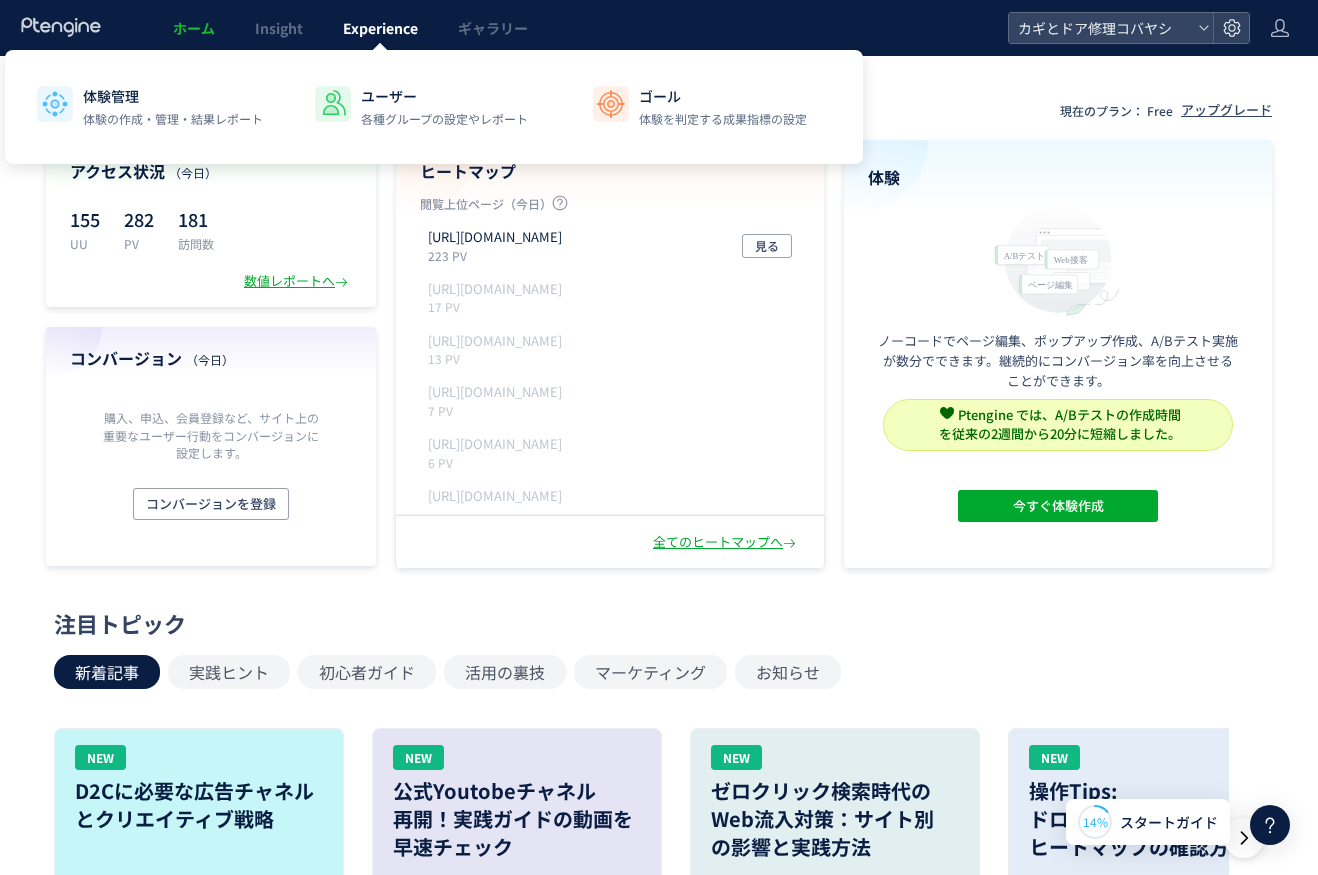 click on "Experience" at bounding box center [380, 28] 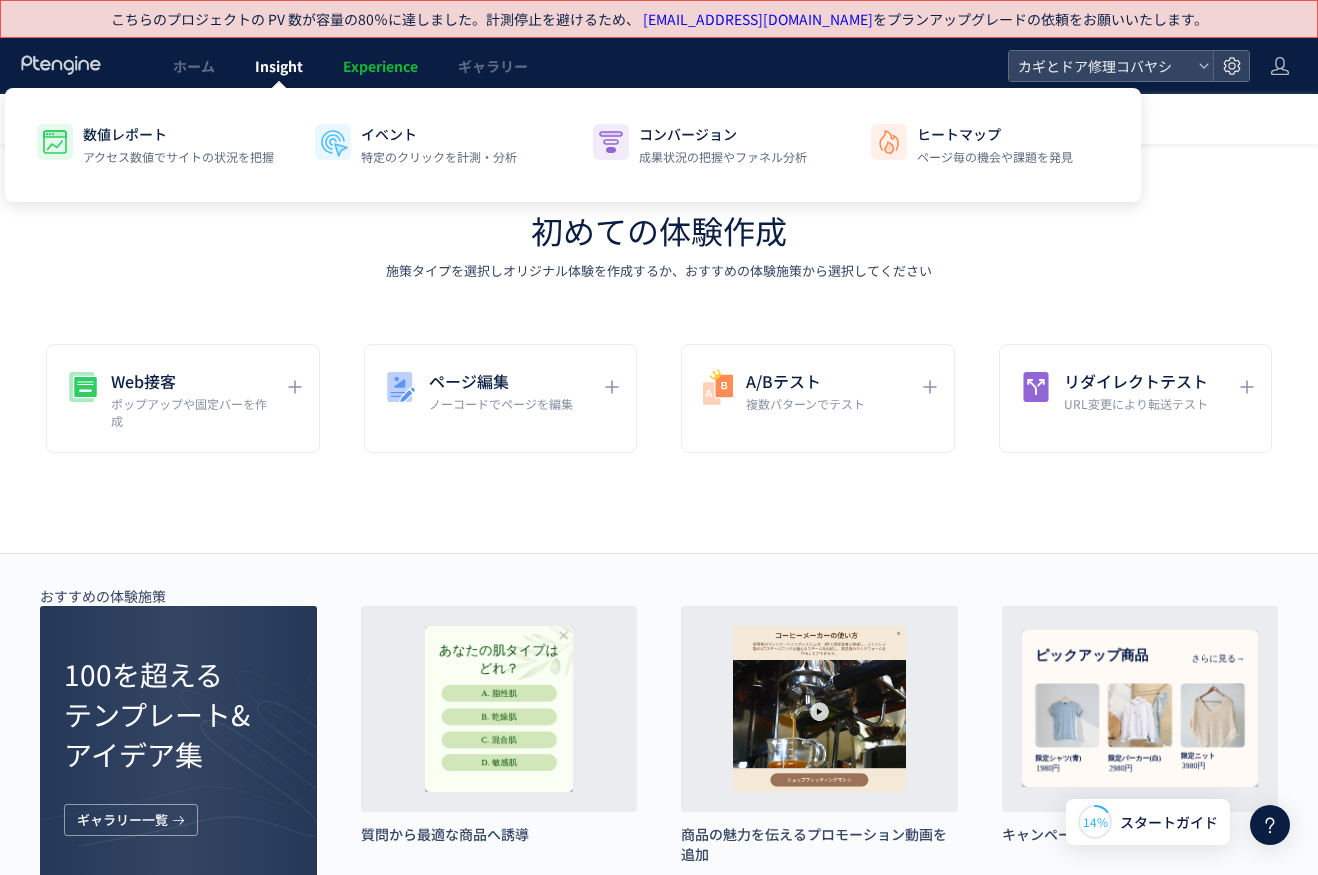 click on "Insight" at bounding box center (279, 66) 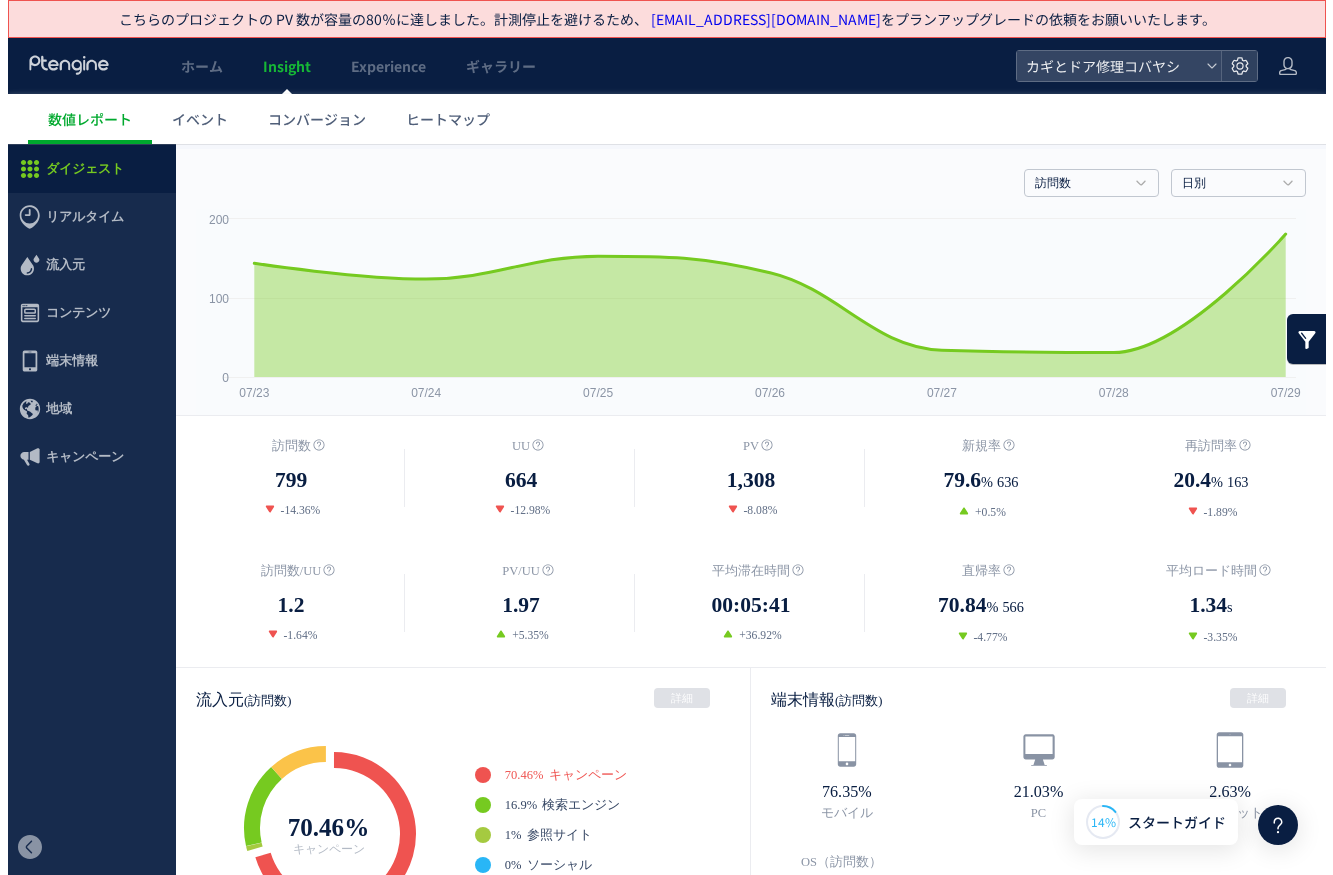 scroll, scrollTop: 0, scrollLeft: 0, axis: both 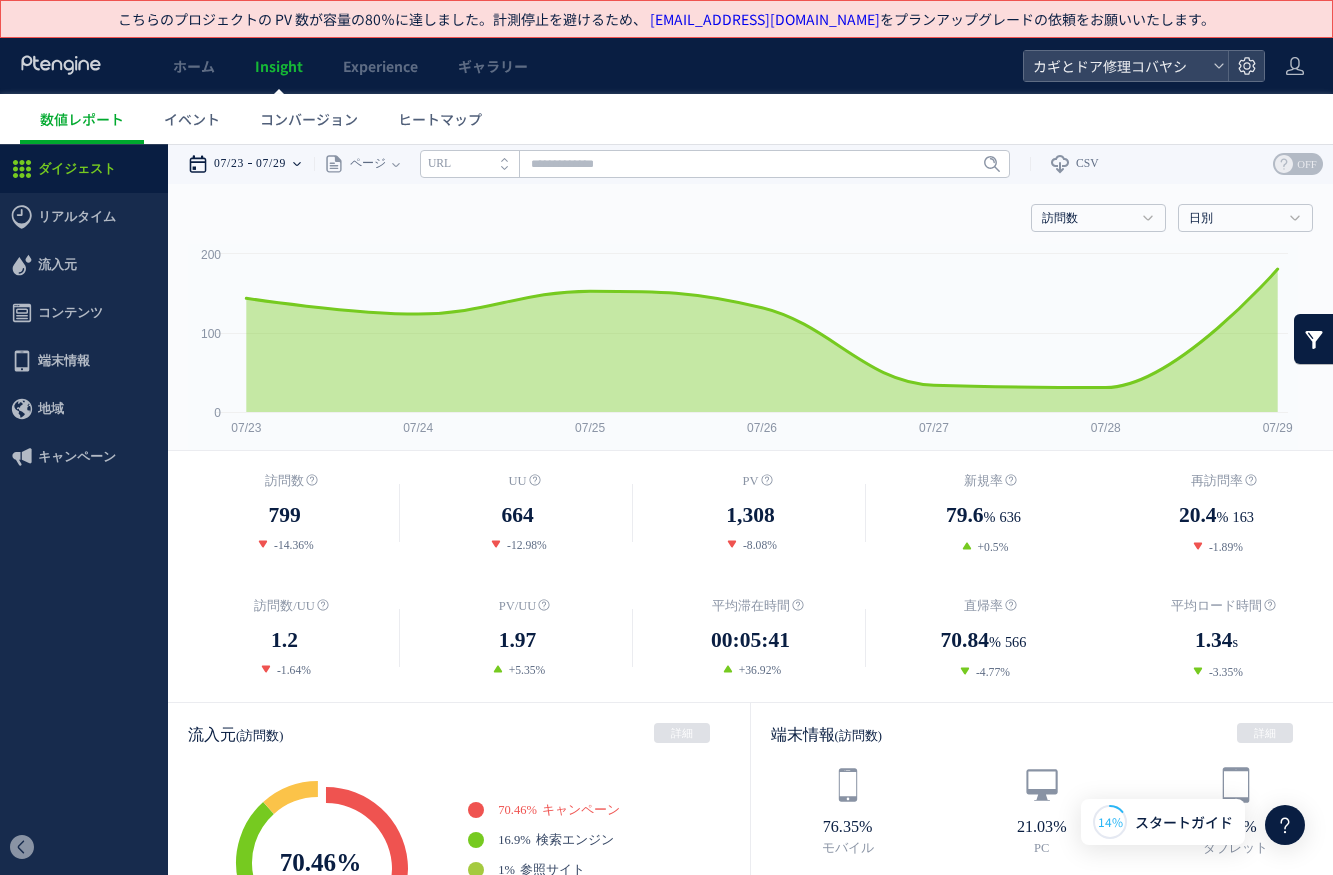 click on "07/29" at bounding box center [271, 164] 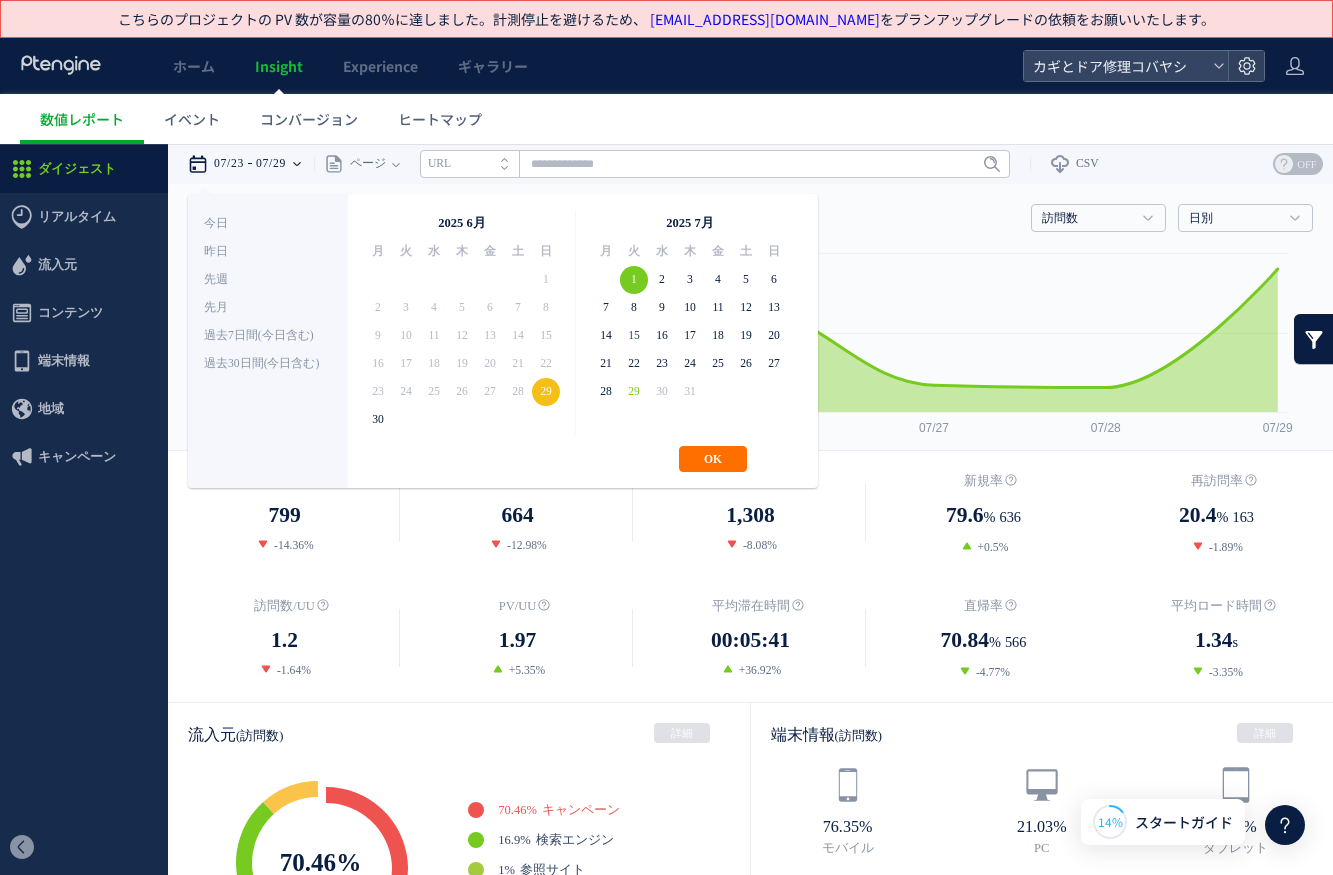 drag, startPoint x: 635, startPoint y: 283, endPoint x: 631, endPoint y: 327, distance: 44.181442 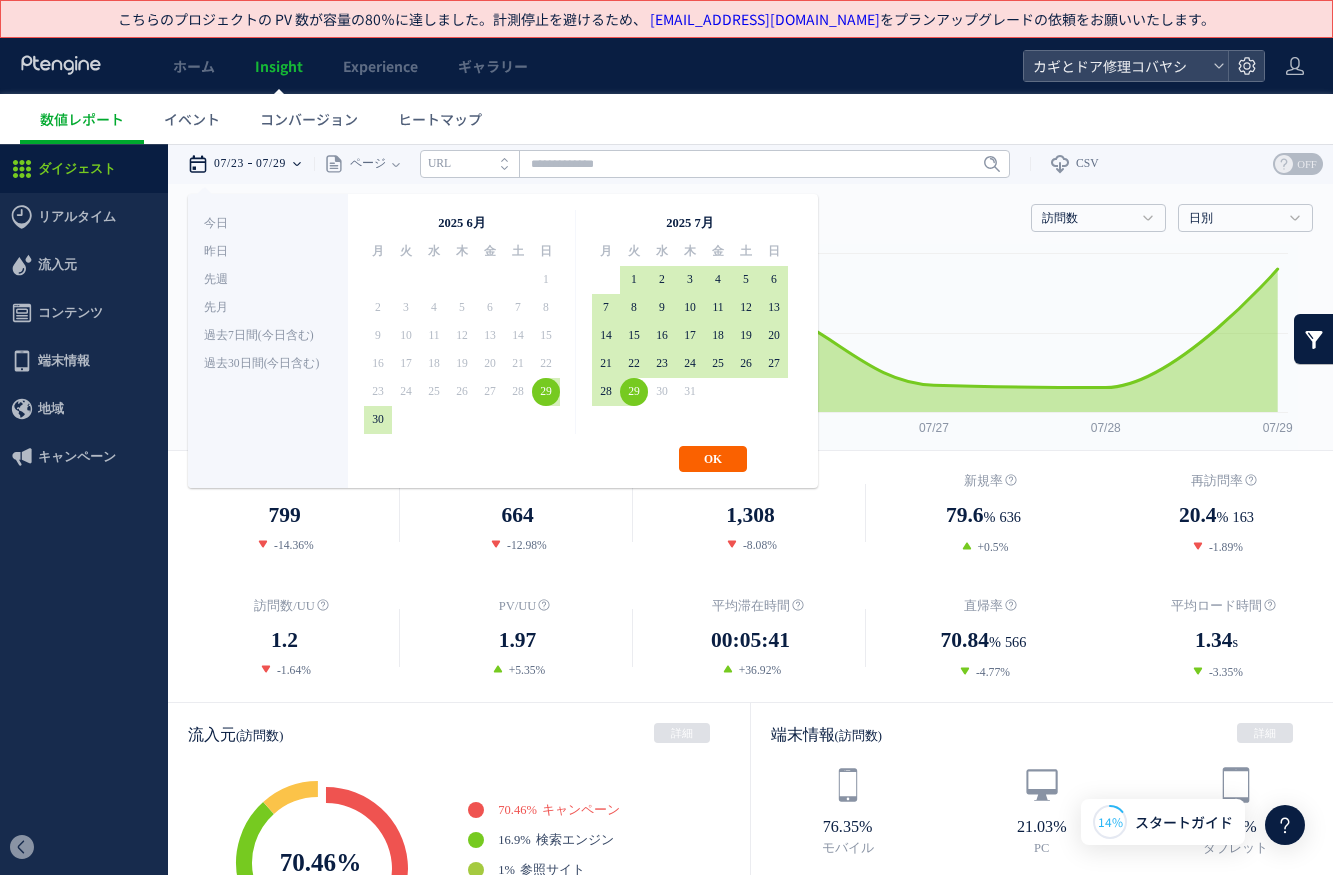 click on "OK" at bounding box center (713, 459) 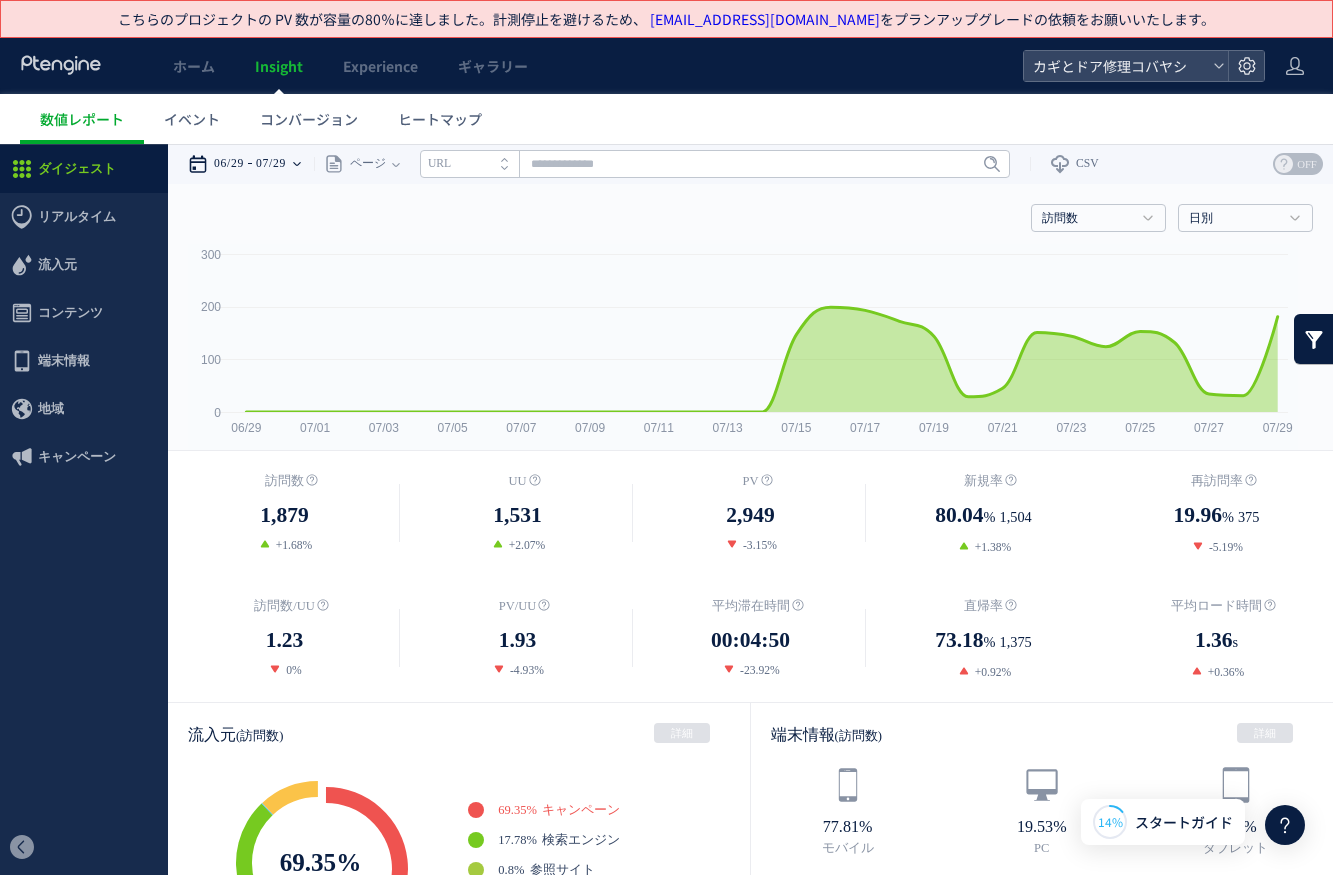 click on "07/29" at bounding box center [271, 164] 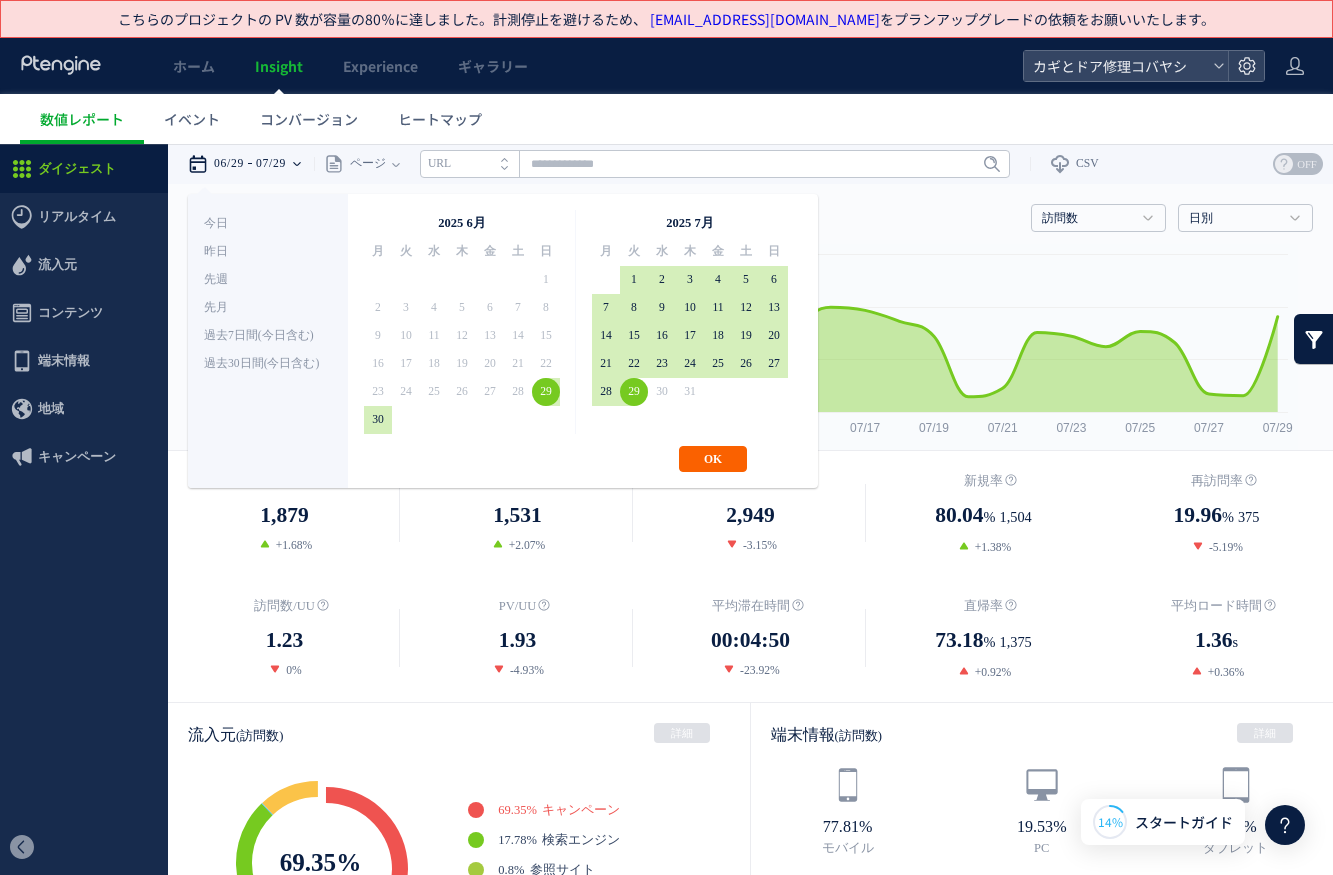 click on "OK" at bounding box center (713, 459) 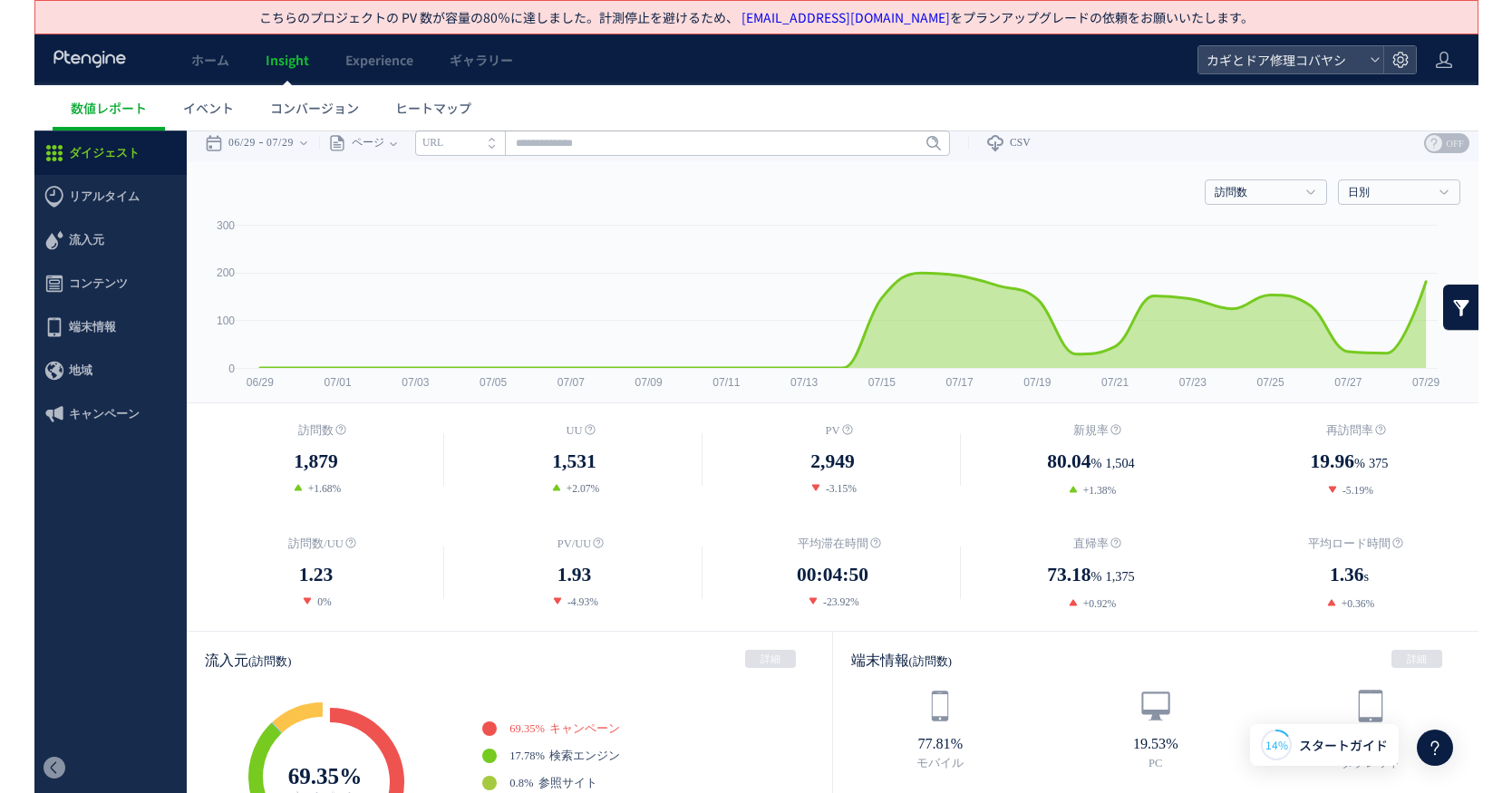 scroll, scrollTop: 0, scrollLeft: 0, axis: both 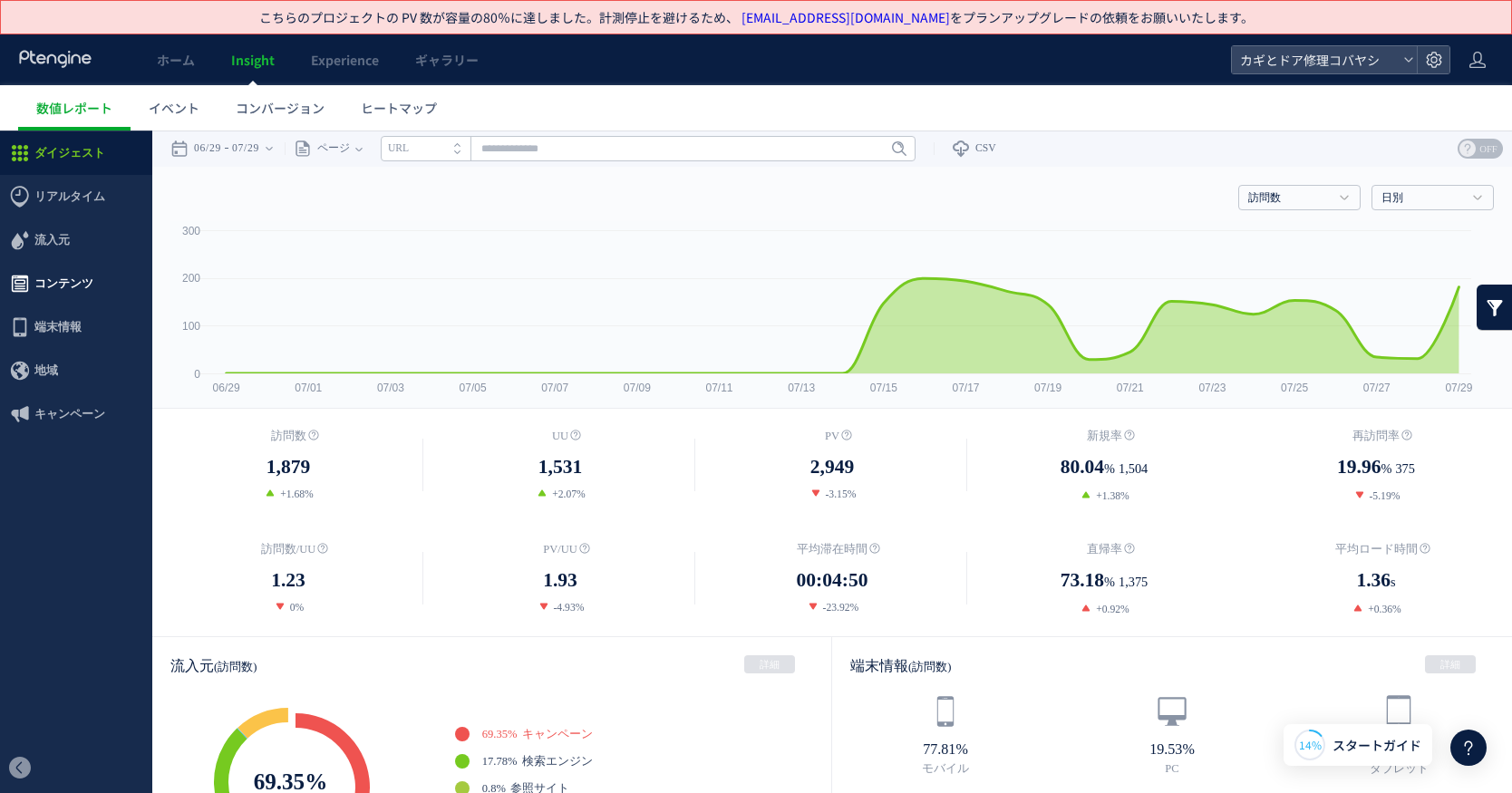 click on "コンテンツ" at bounding box center [63, 284] 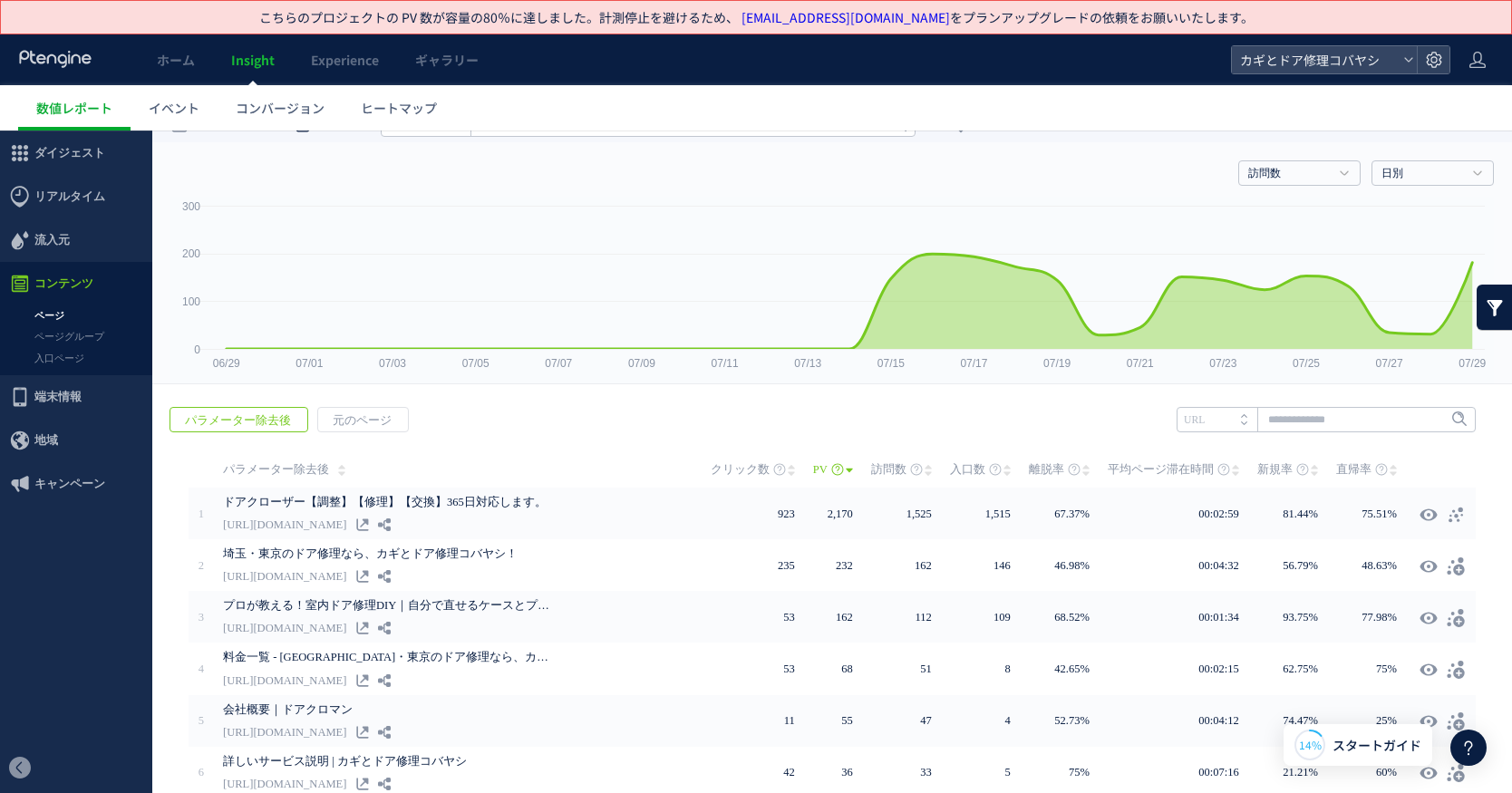 scroll, scrollTop: 0, scrollLeft: 0, axis: both 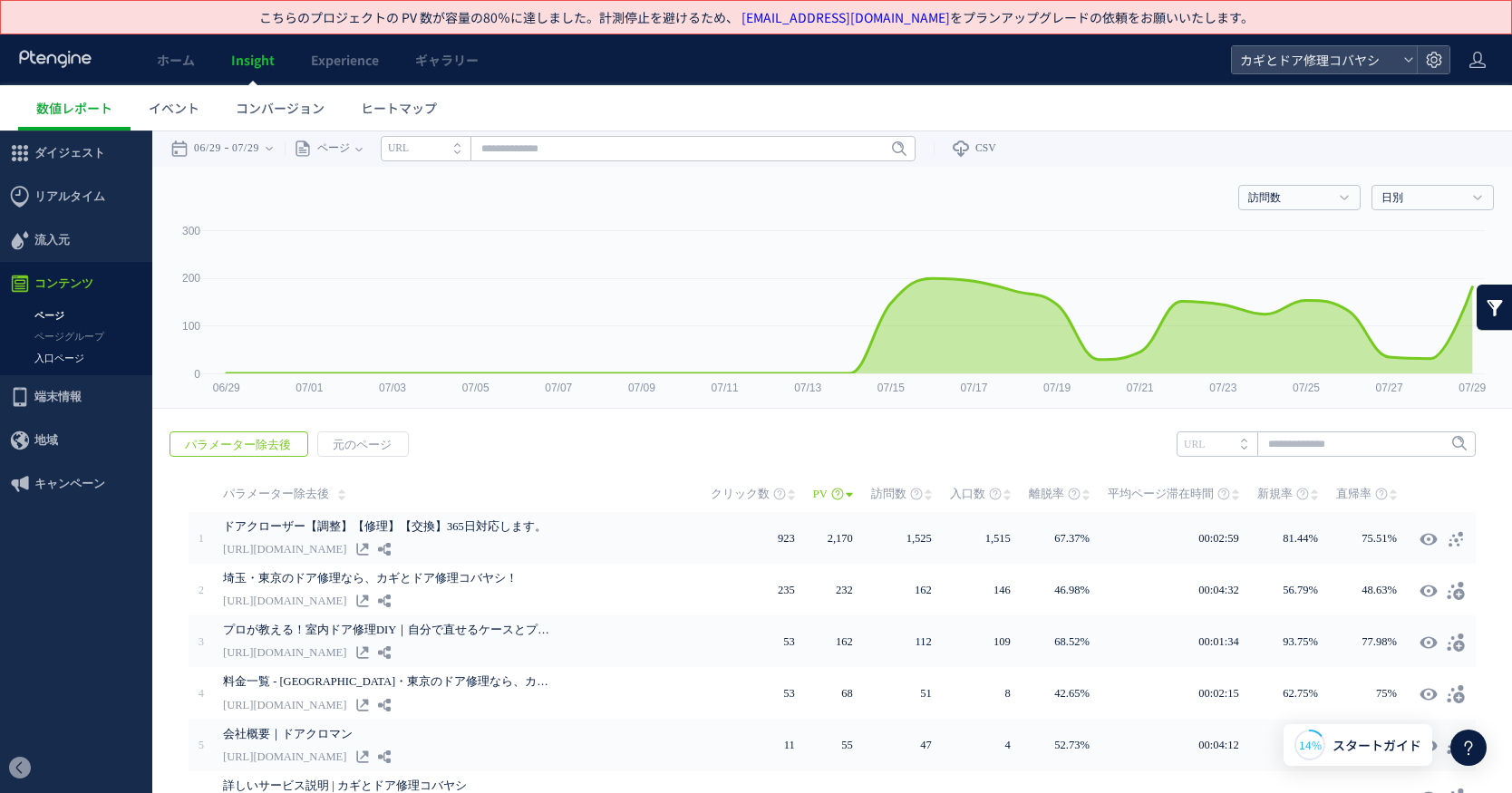 click on "入口ページ" at bounding box center (76, 358) 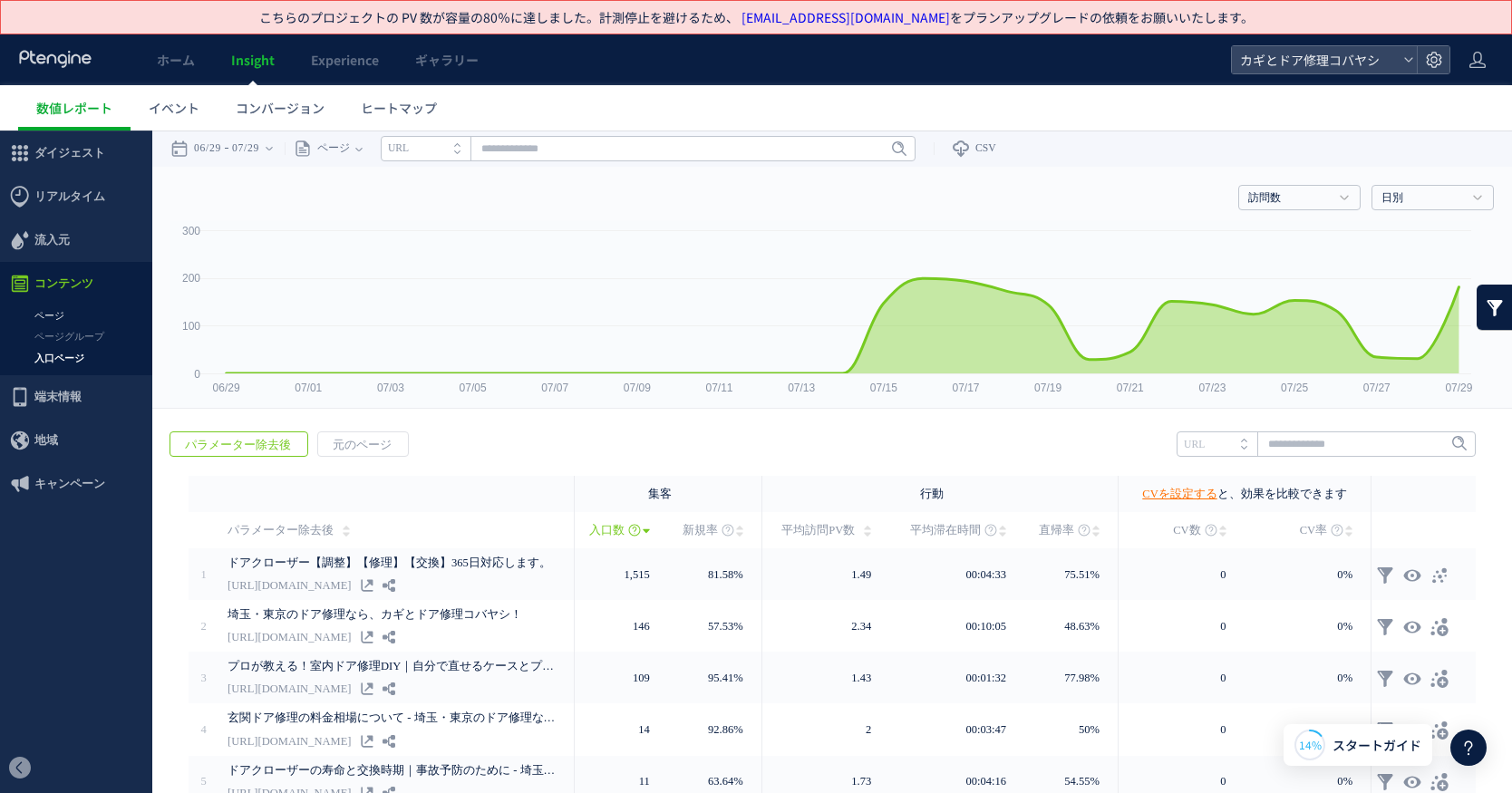 click on "ページ" at bounding box center [76, 315] 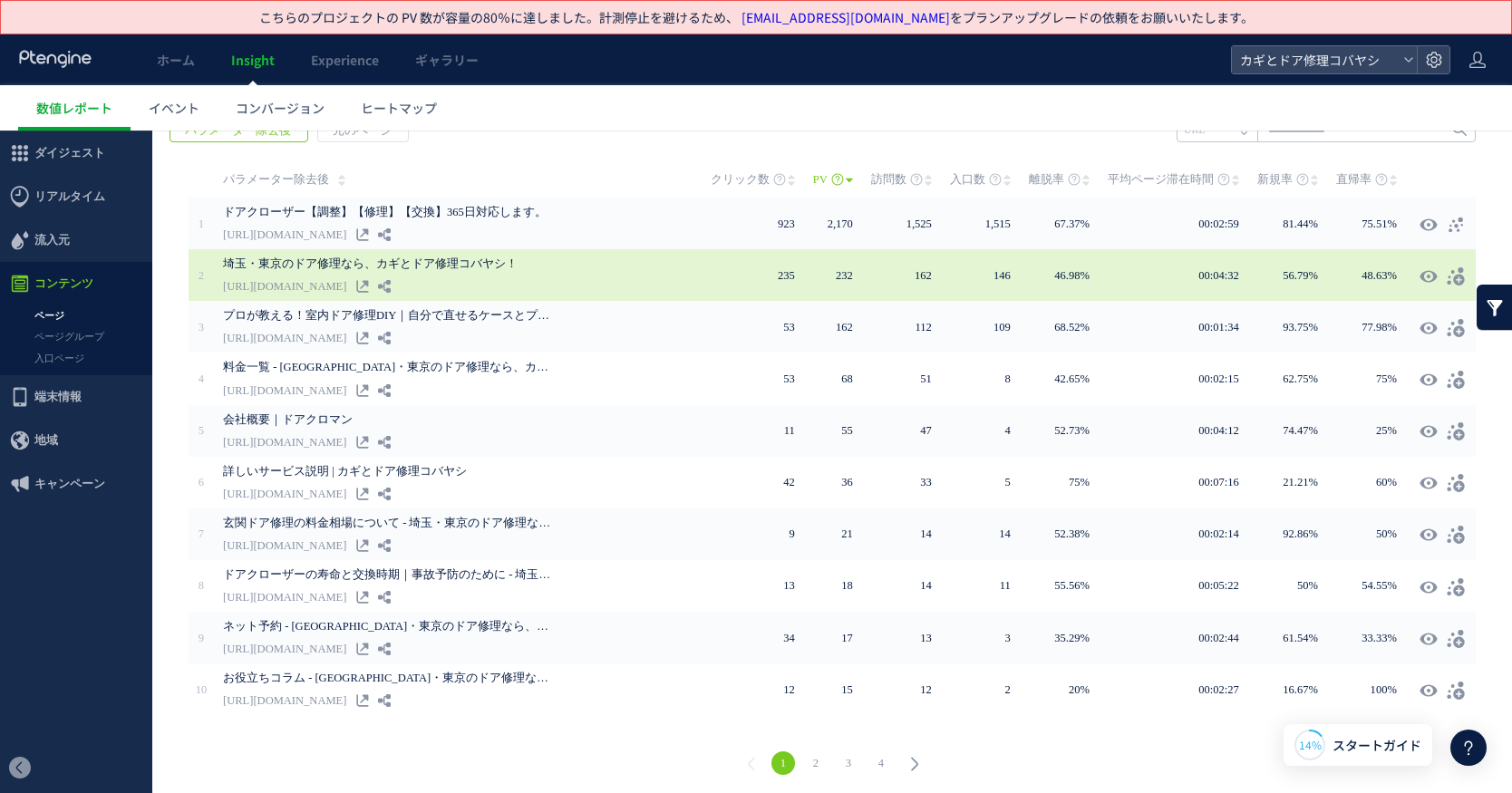 scroll, scrollTop: 0, scrollLeft: 0, axis: both 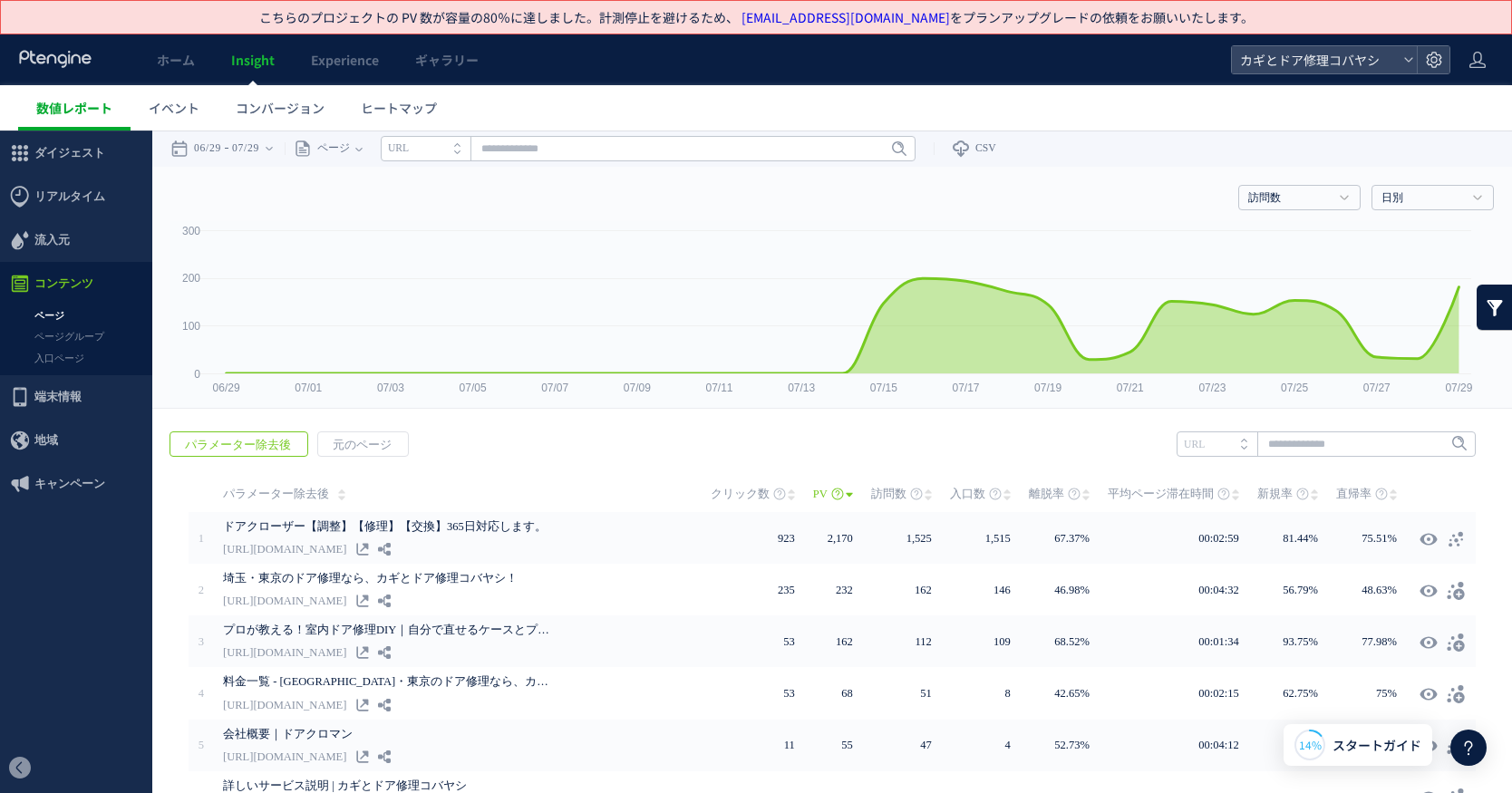 click on "数値レポート" at bounding box center [74, 108] 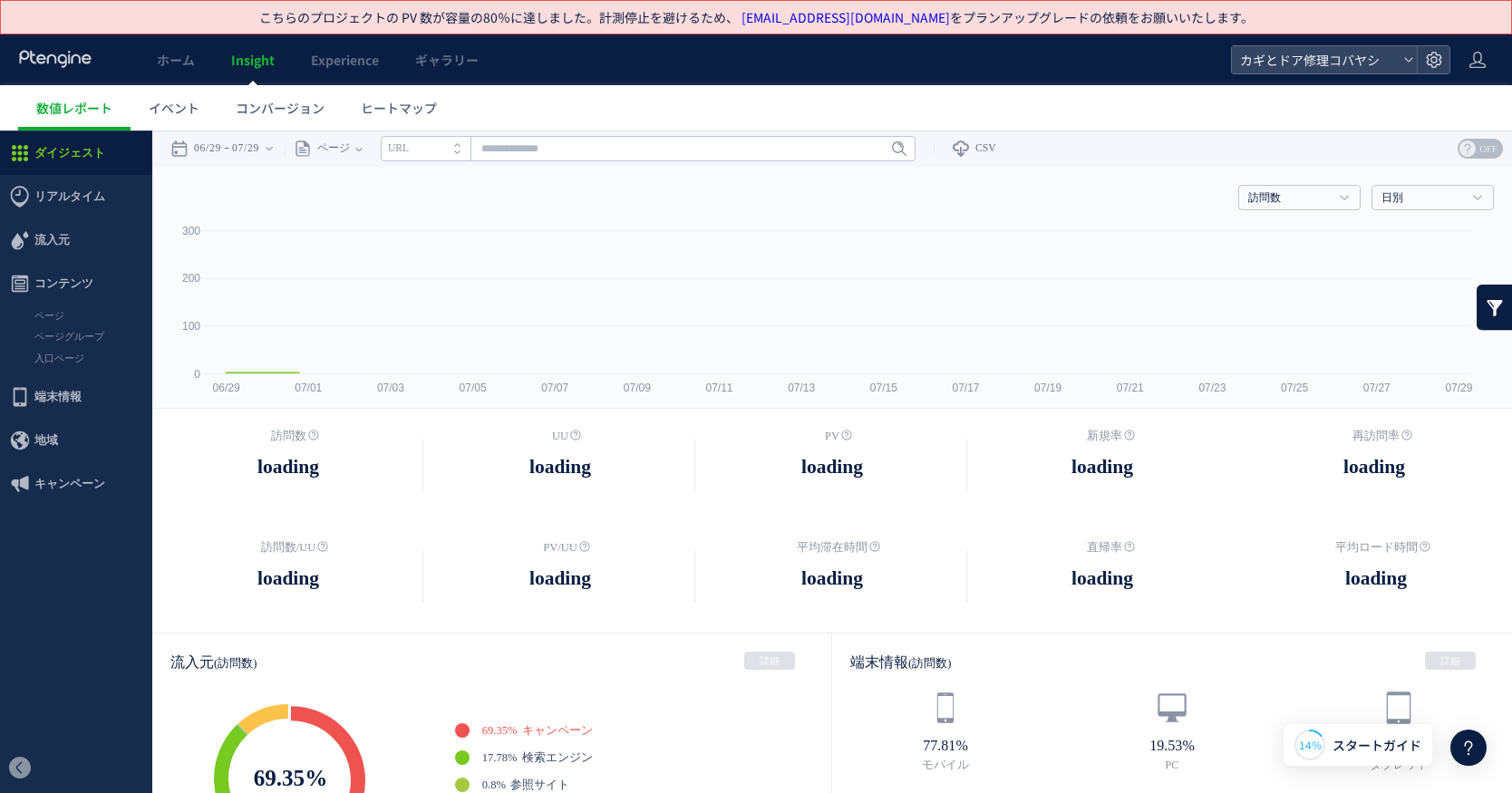 click 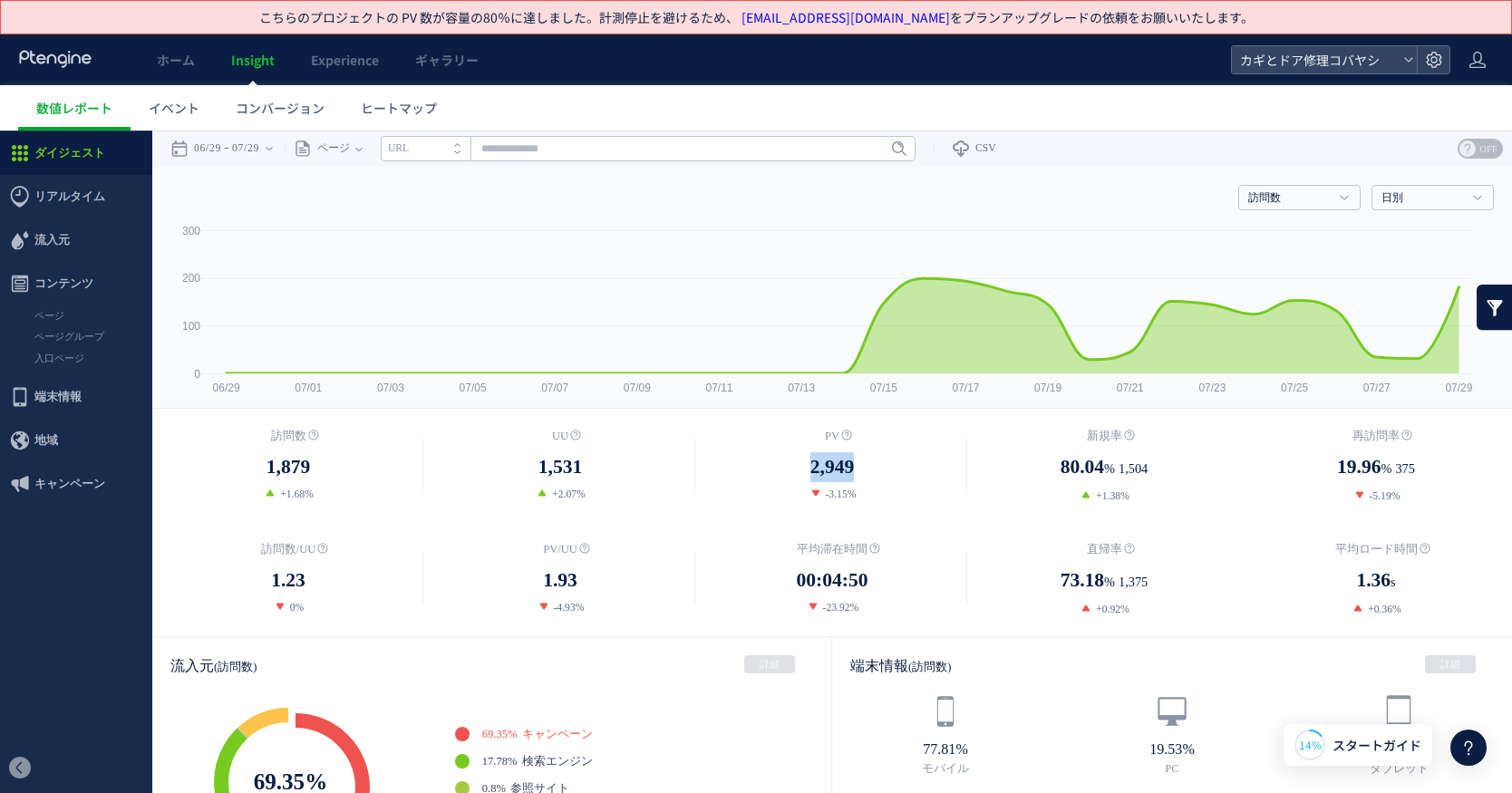 drag, startPoint x: 845, startPoint y: 468, endPoint x: 779, endPoint y: 468, distance: 66 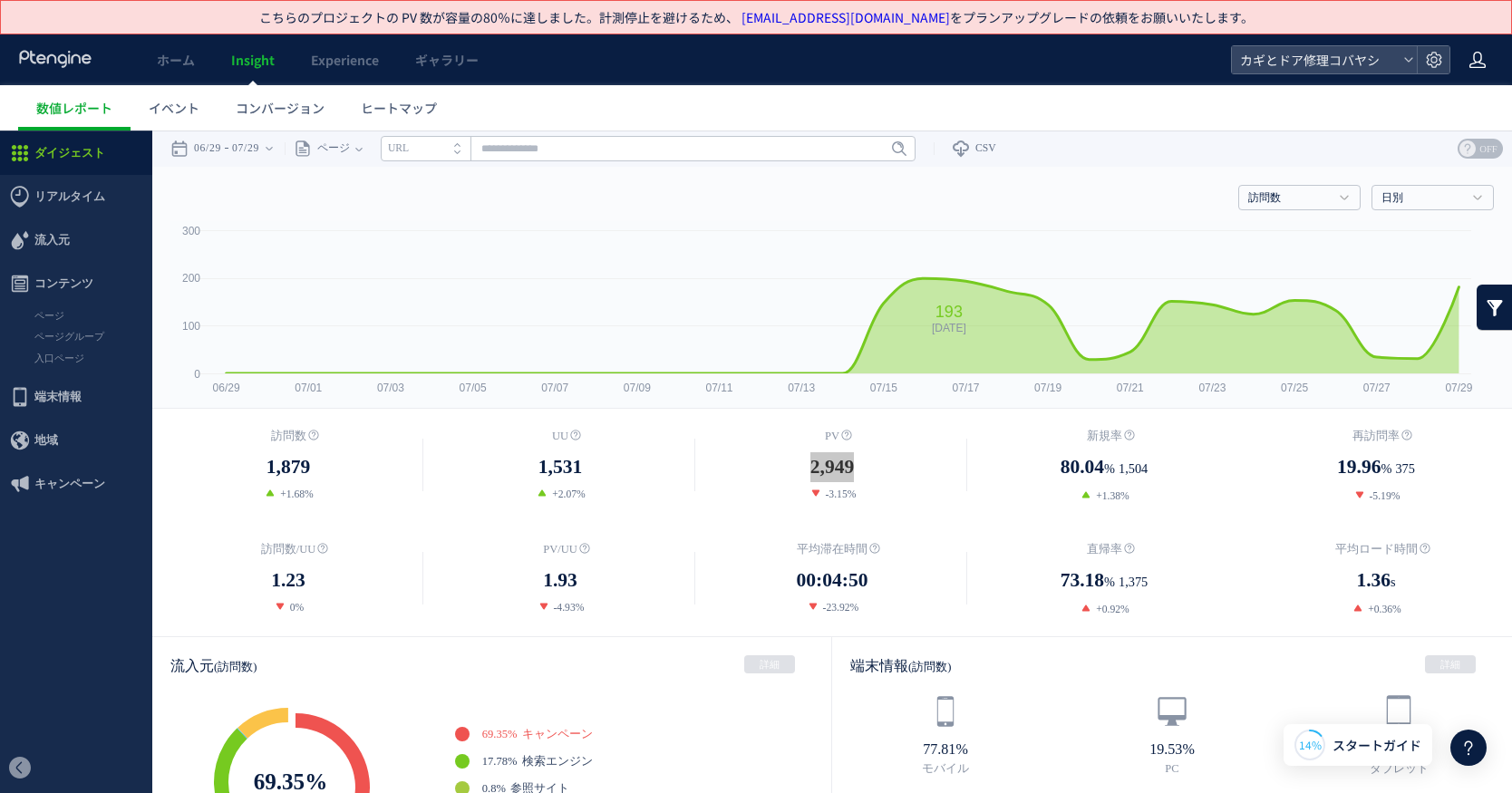 click 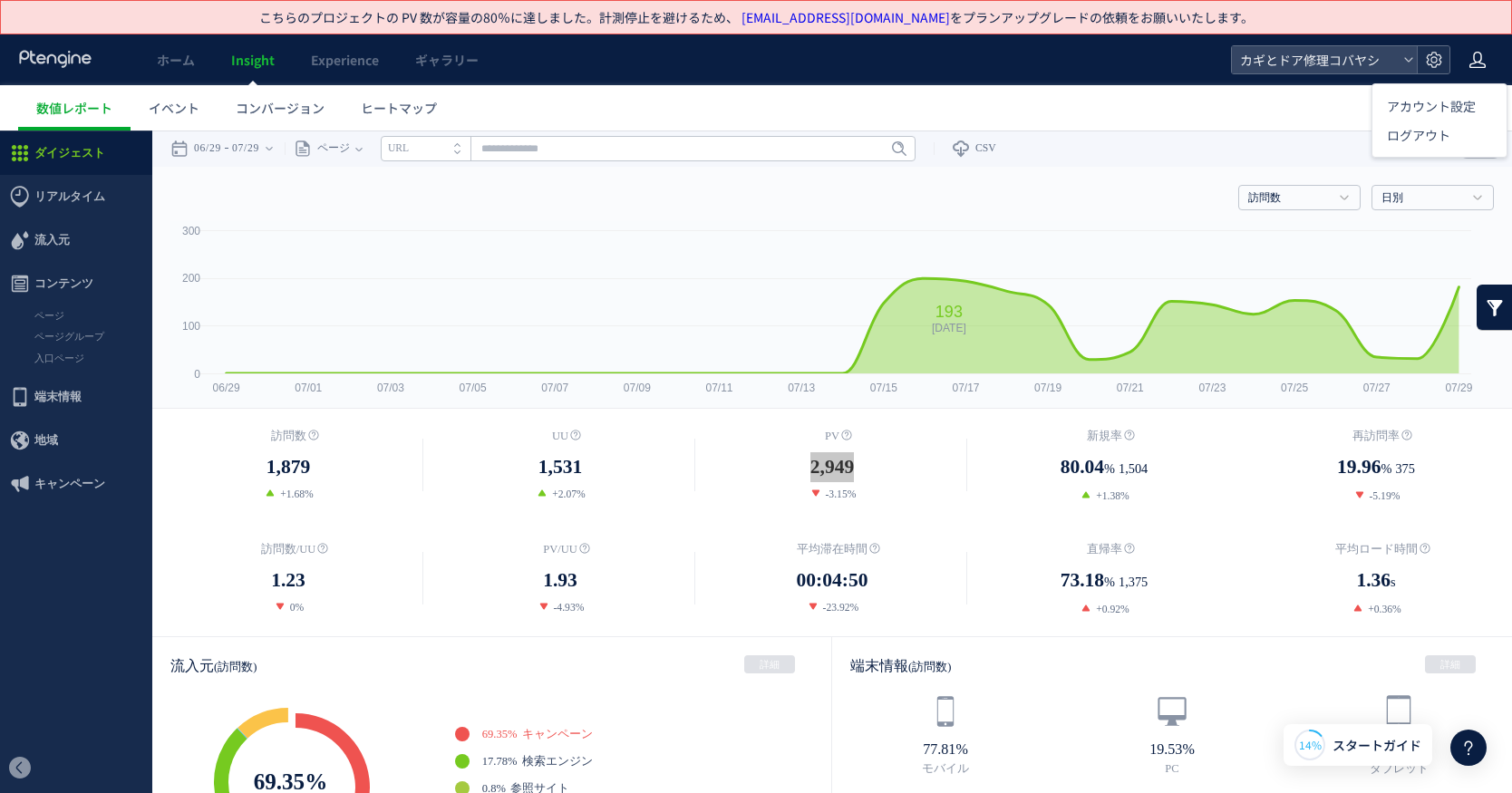 click 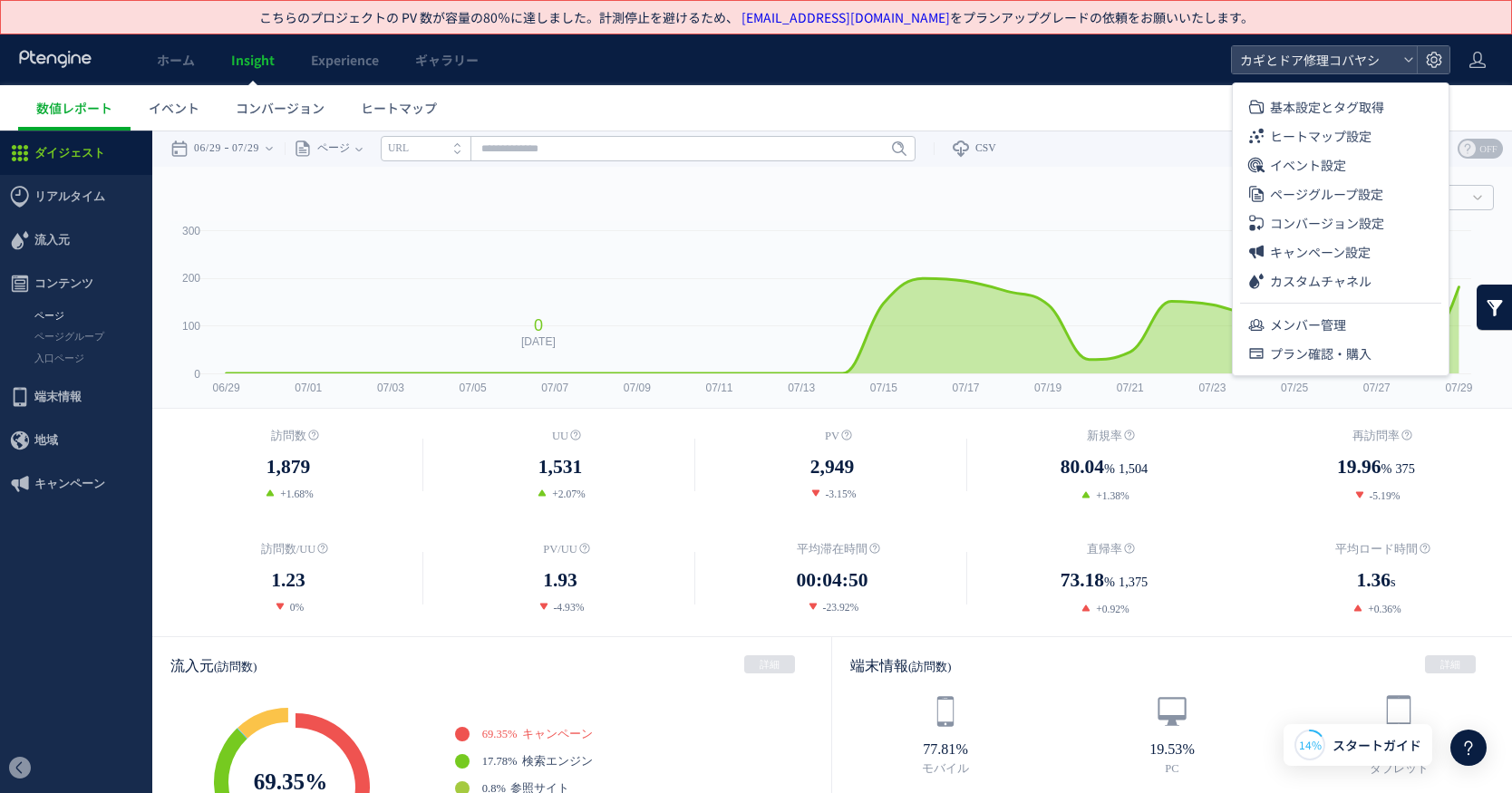 click on "ページ" at bounding box center [76, 315] 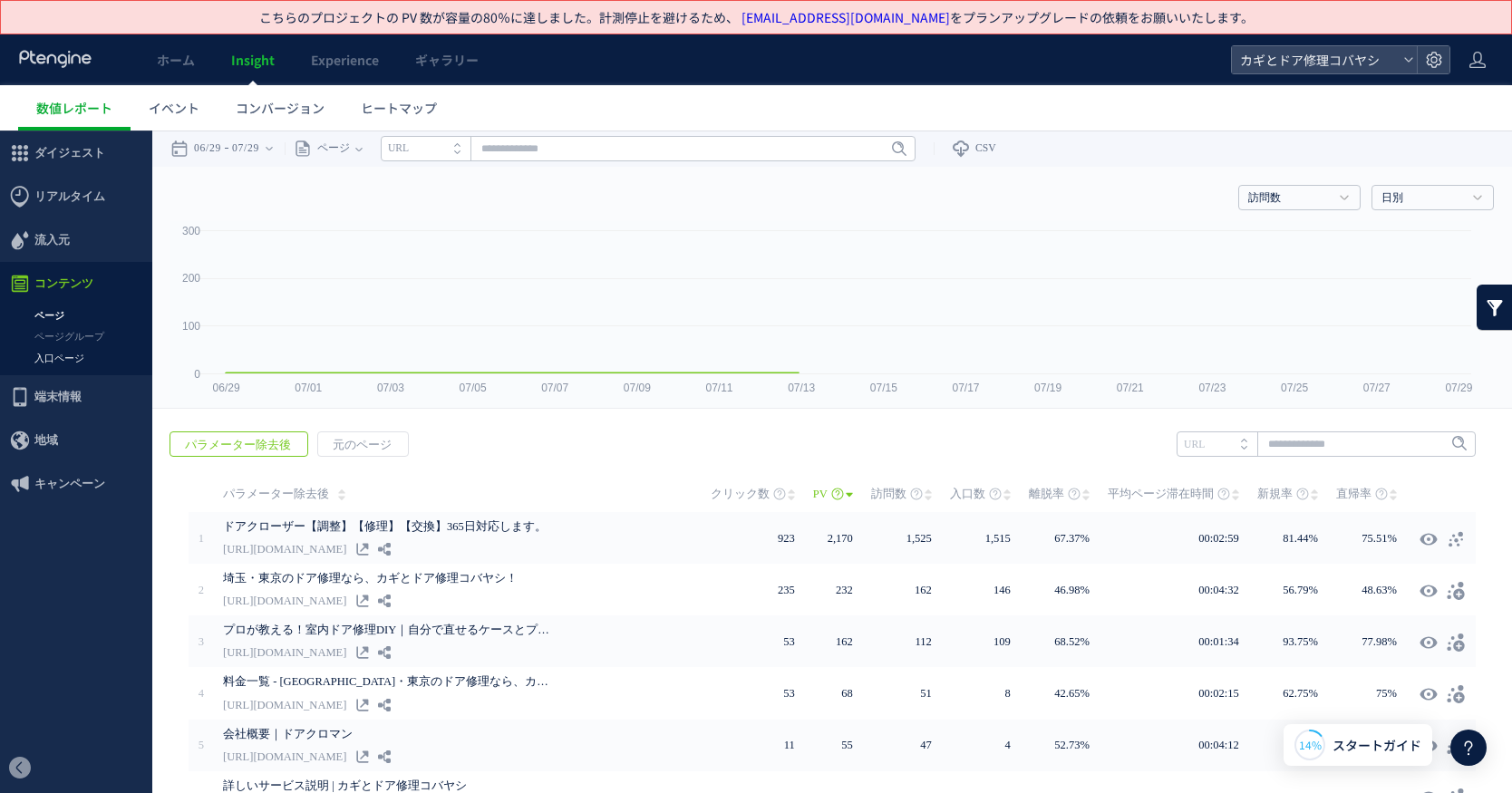 click on "入口ページ" at bounding box center (76, 358) 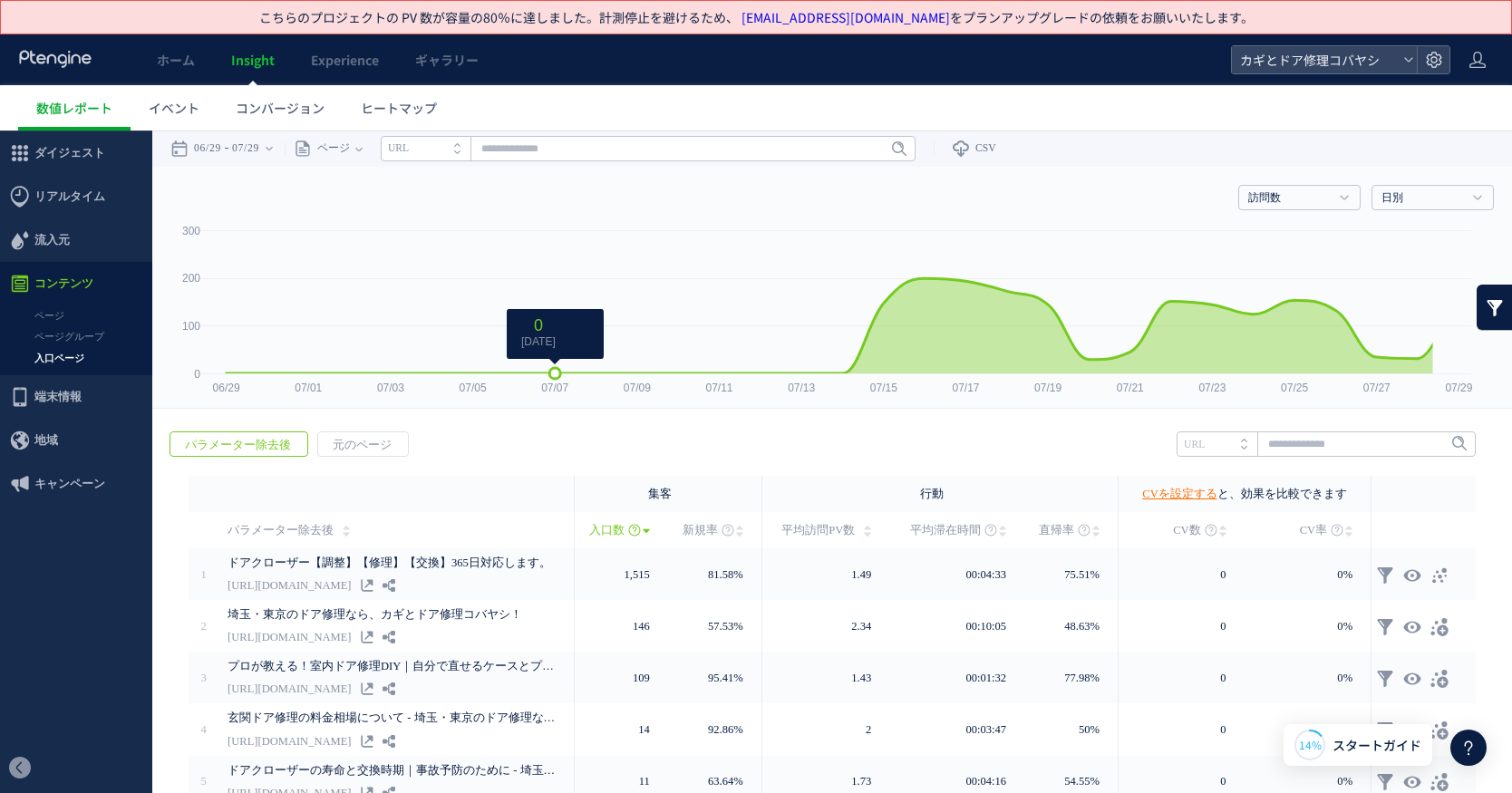 scroll, scrollTop: 45, scrollLeft: 0, axis: vertical 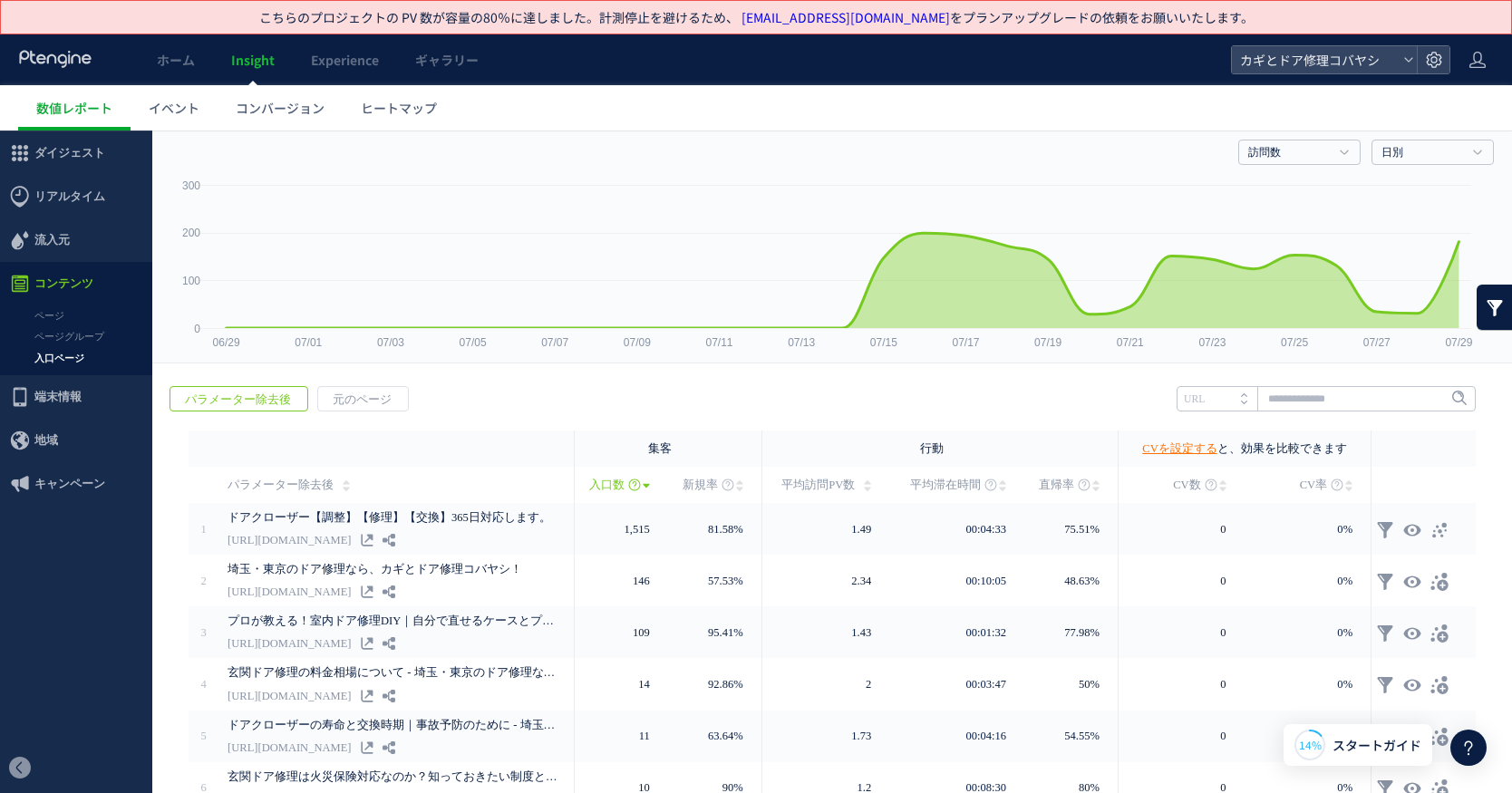 click at bounding box center (1495, 307) 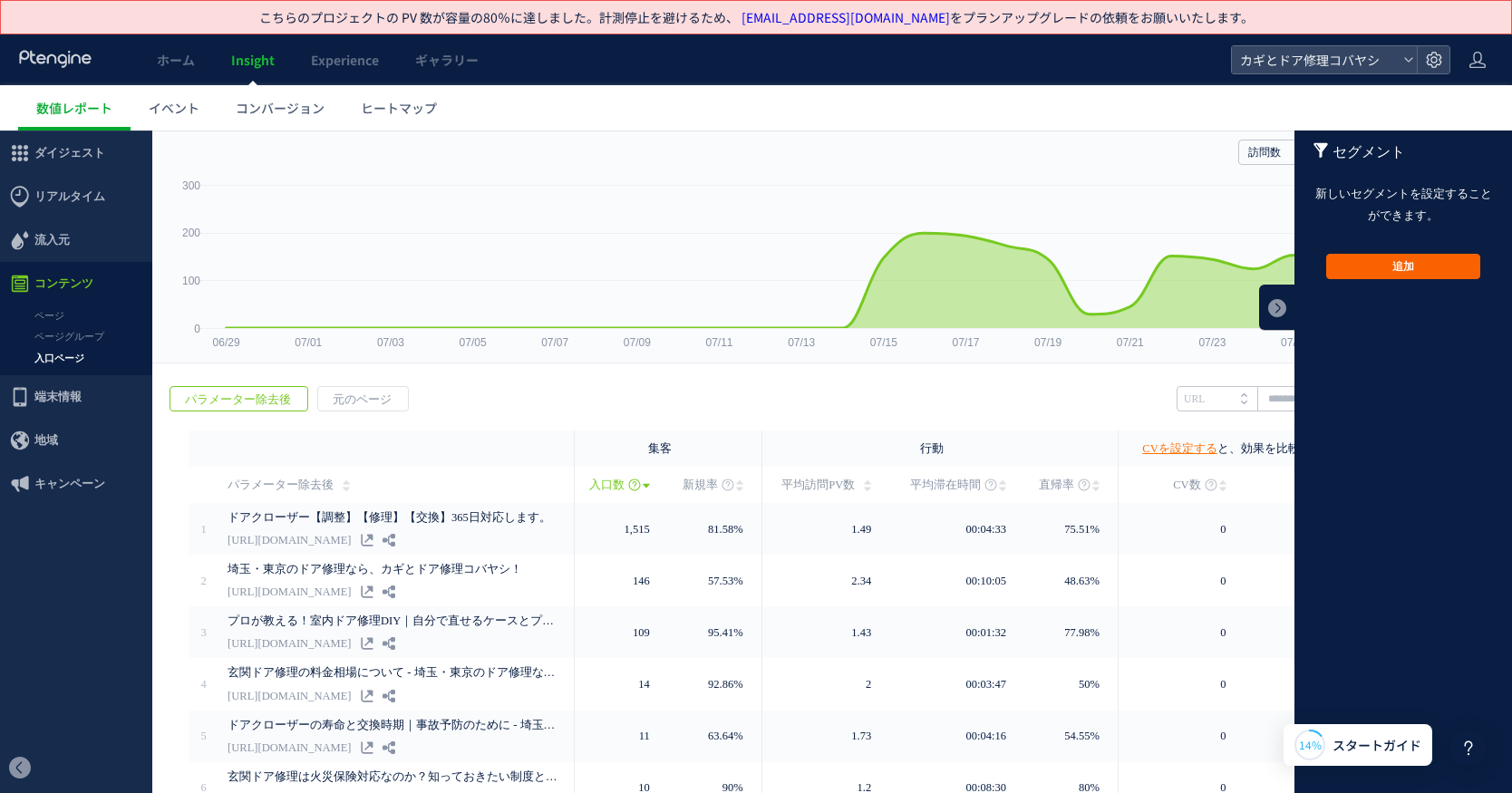 click on "追加" at bounding box center (1403, 266) 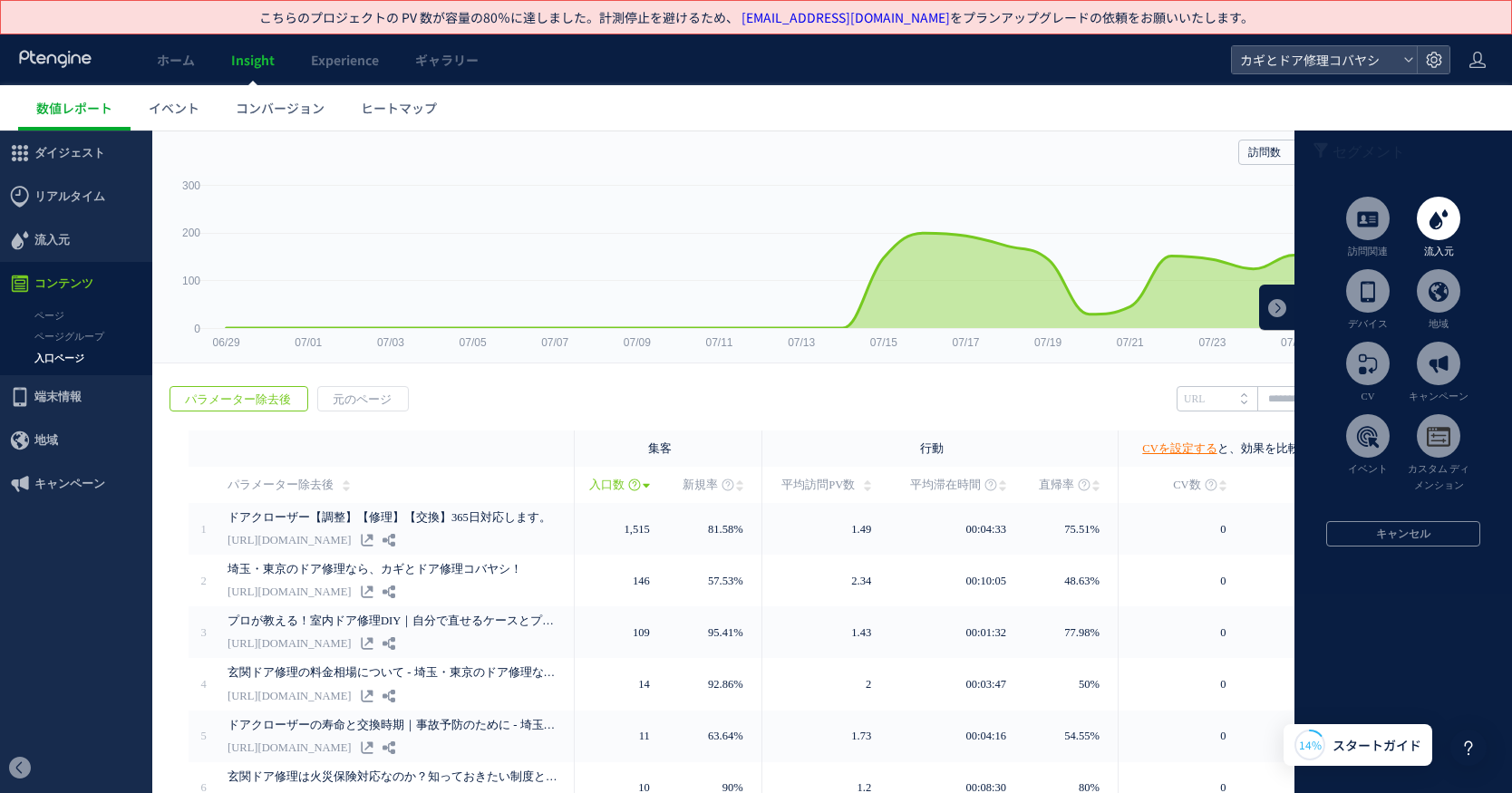 click at bounding box center [1439, 218] 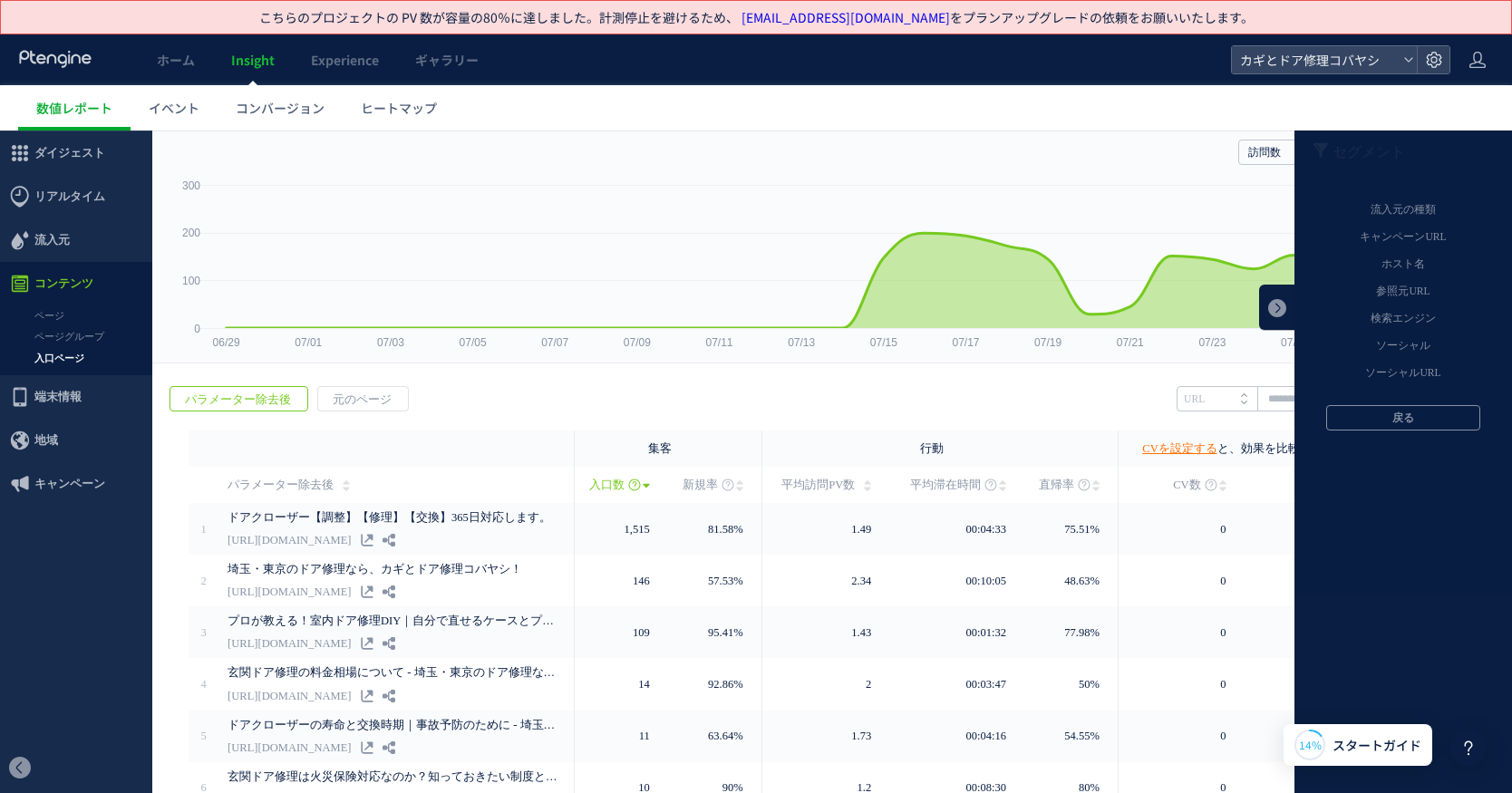 click on "流入元の種類" at bounding box center [1403, 210] 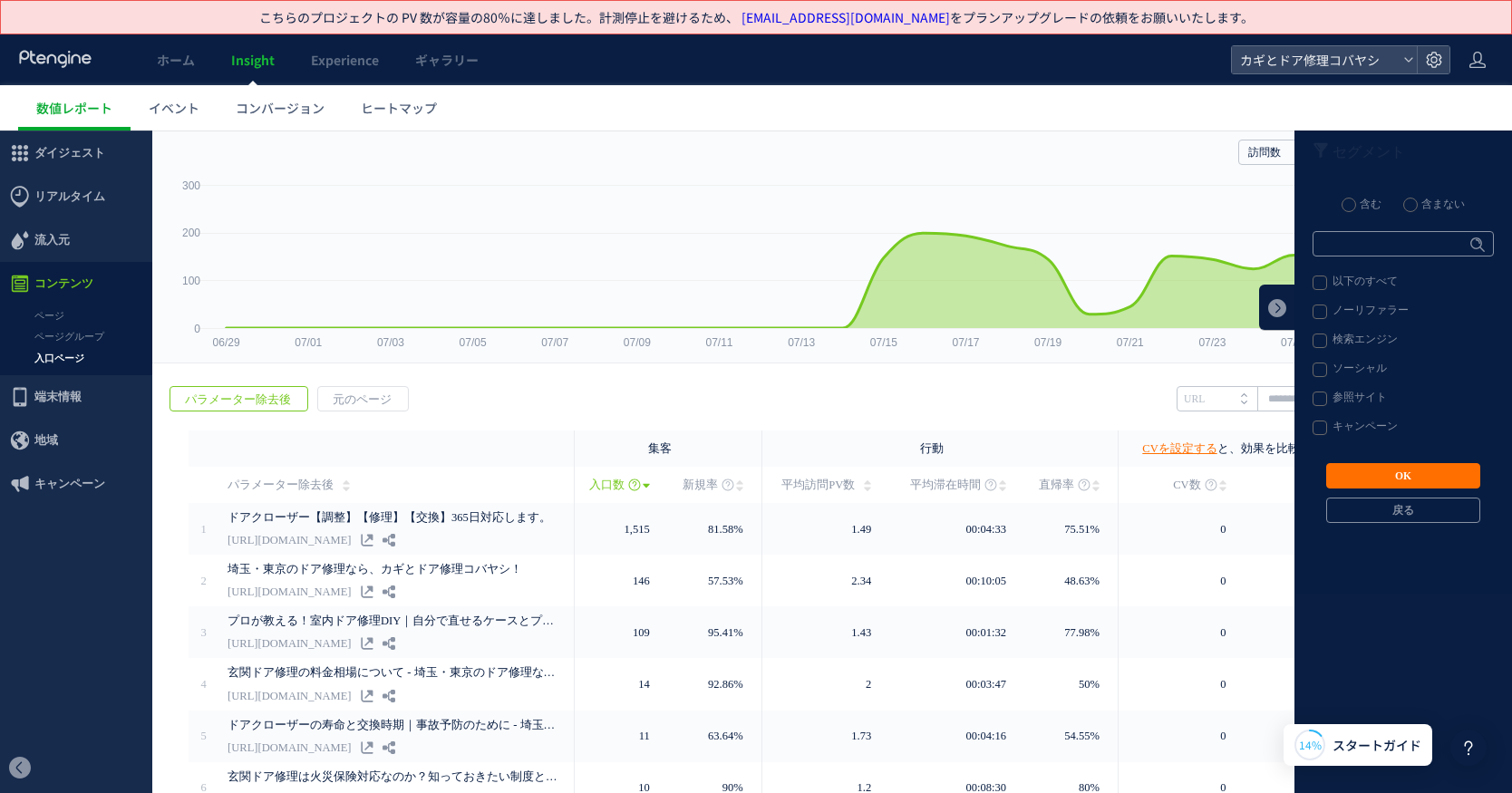 click on "戻る" at bounding box center (1403, 510) 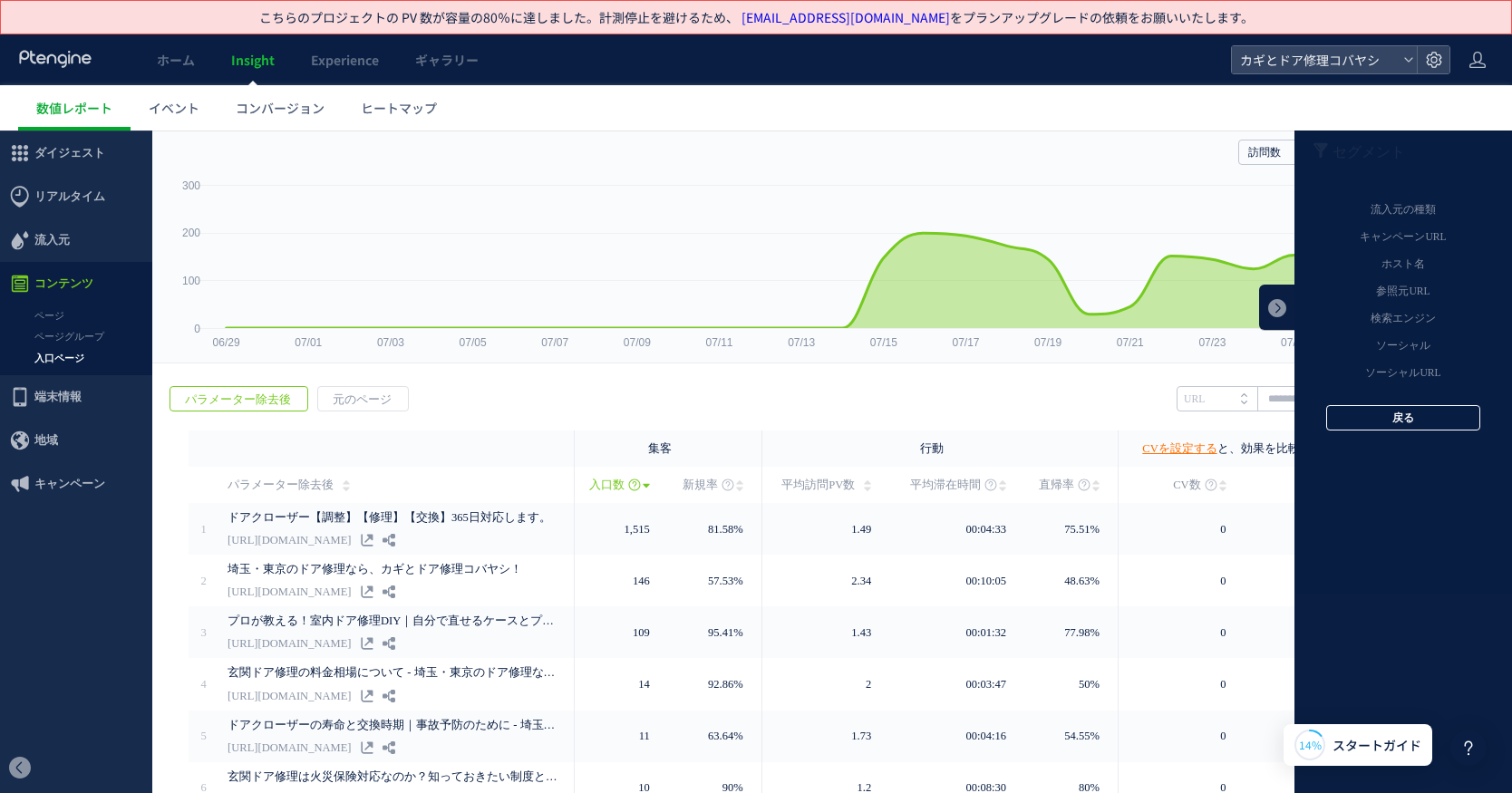 click on "戻る" at bounding box center [1403, 418] 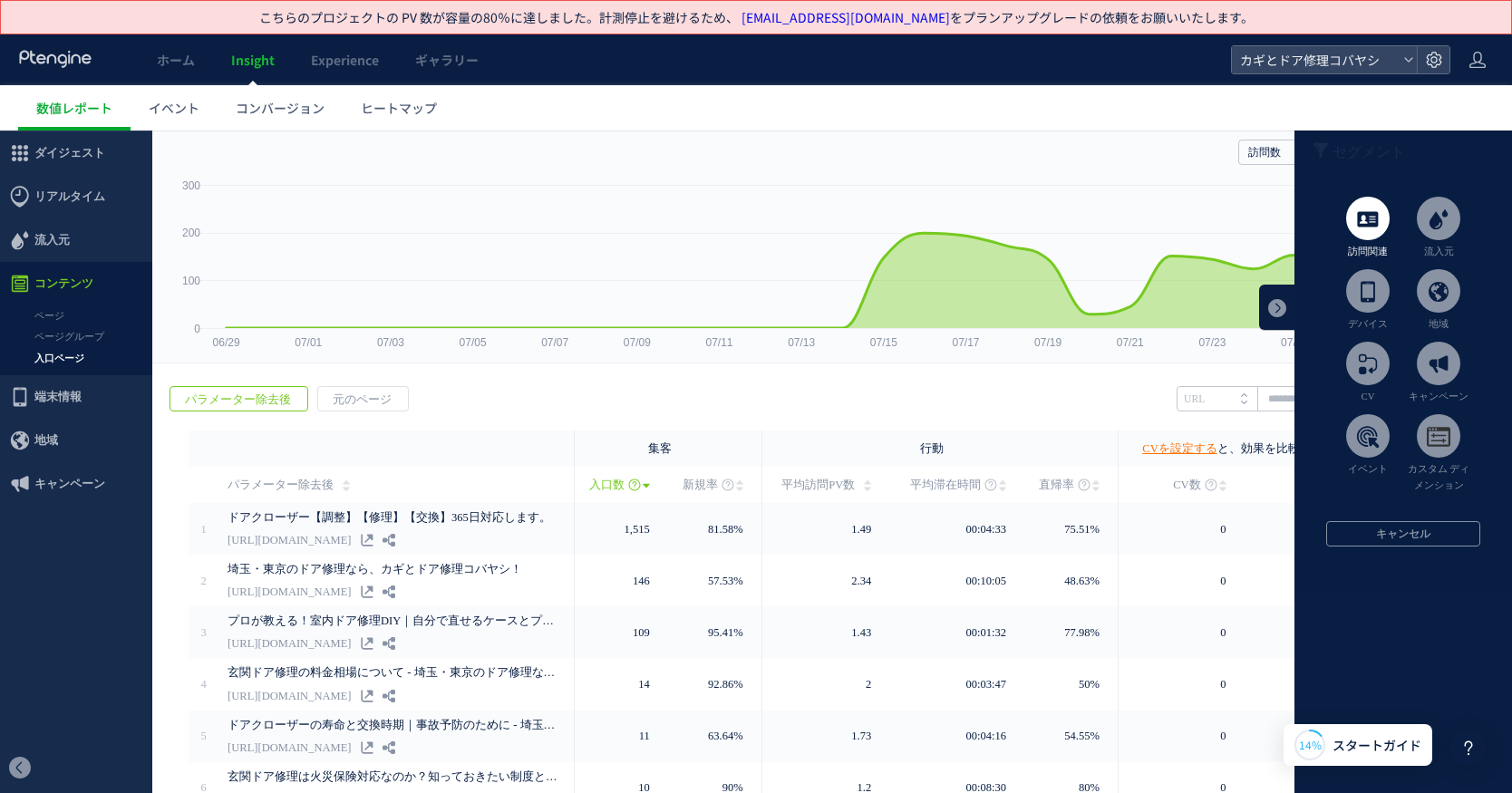 click at bounding box center (1368, 218) 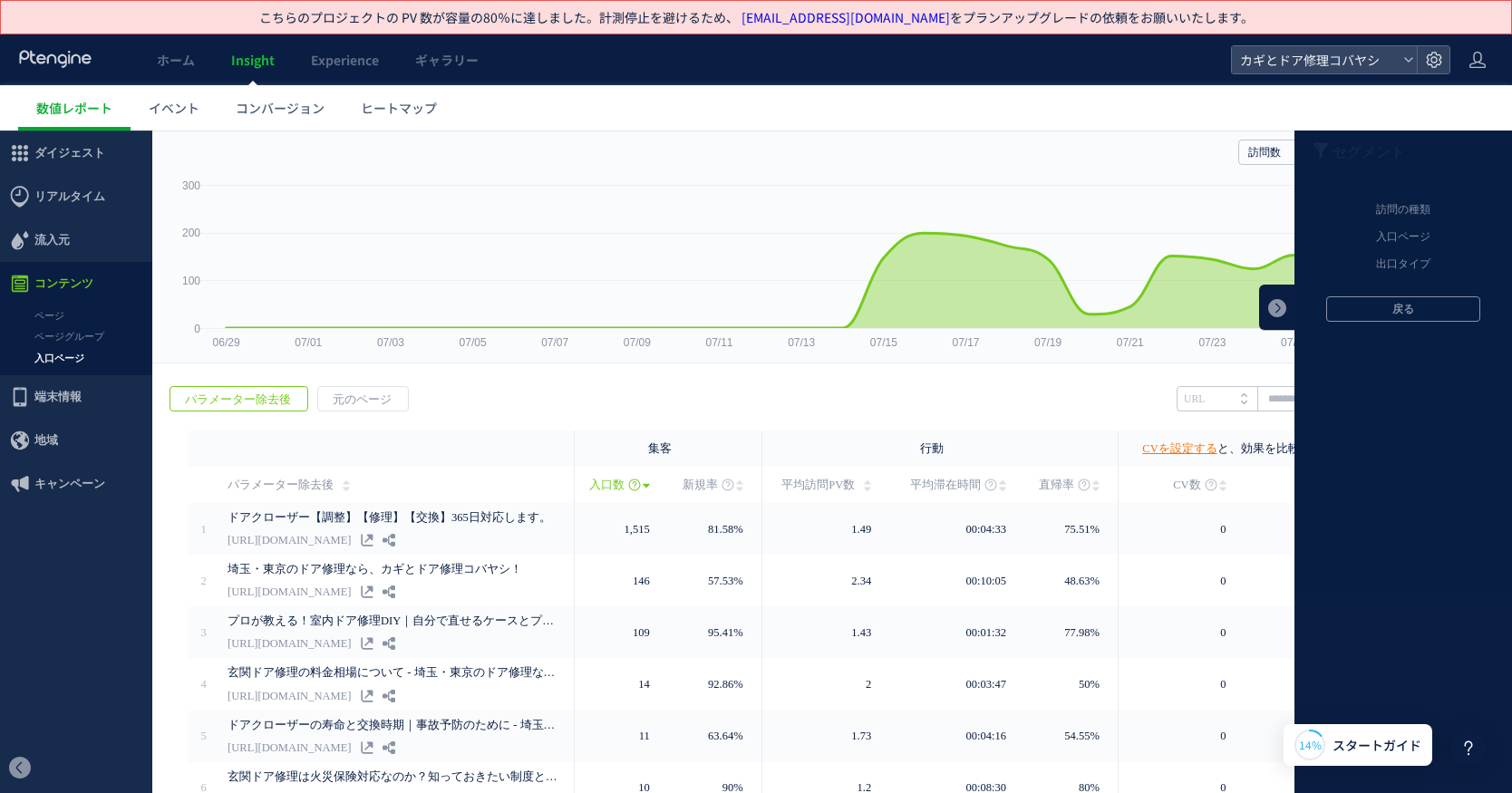 click on "訪問の種類" at bounding box center [1403, 210] 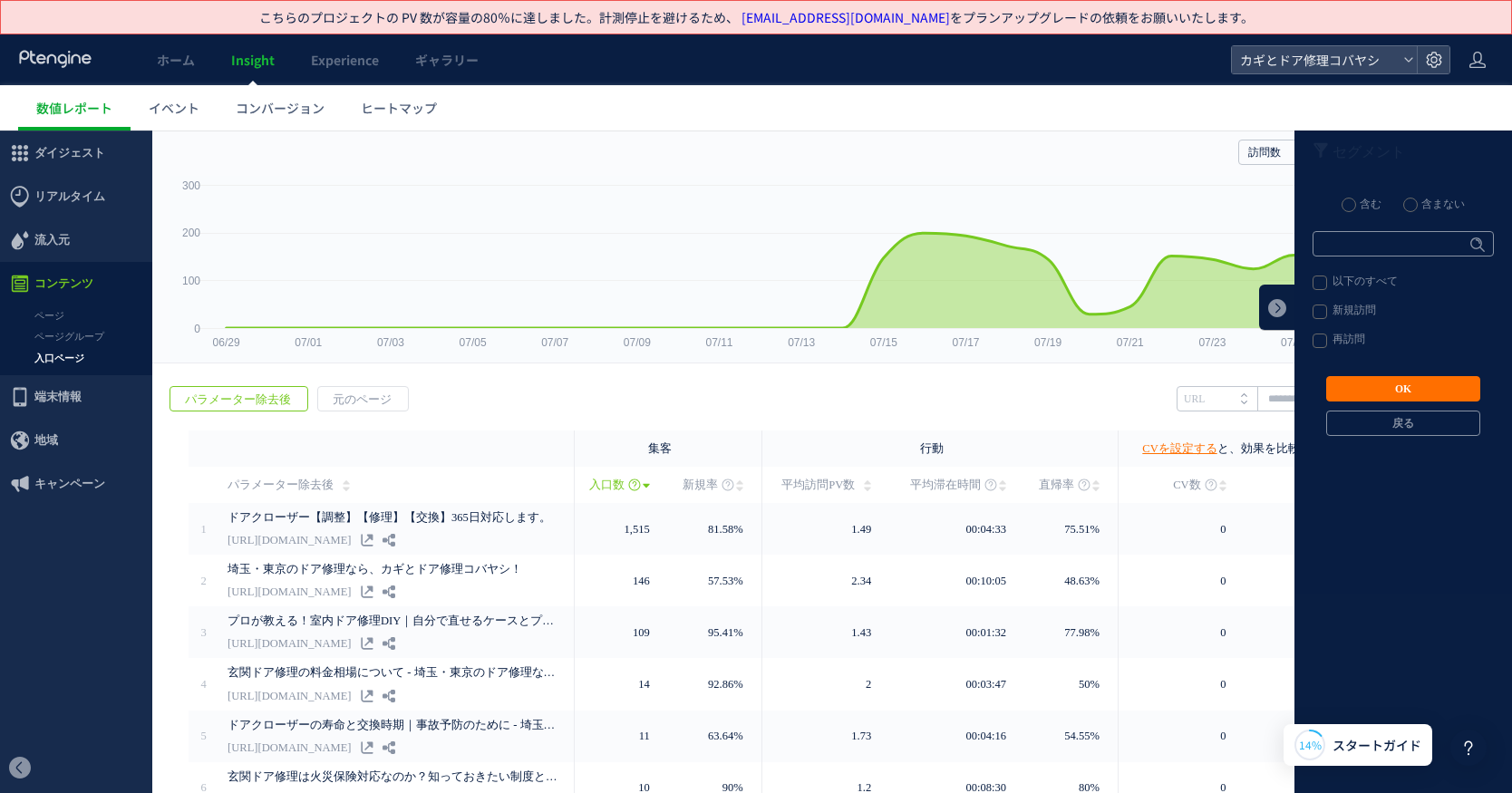 click on "戻る" at bounding box center [1403, 423] 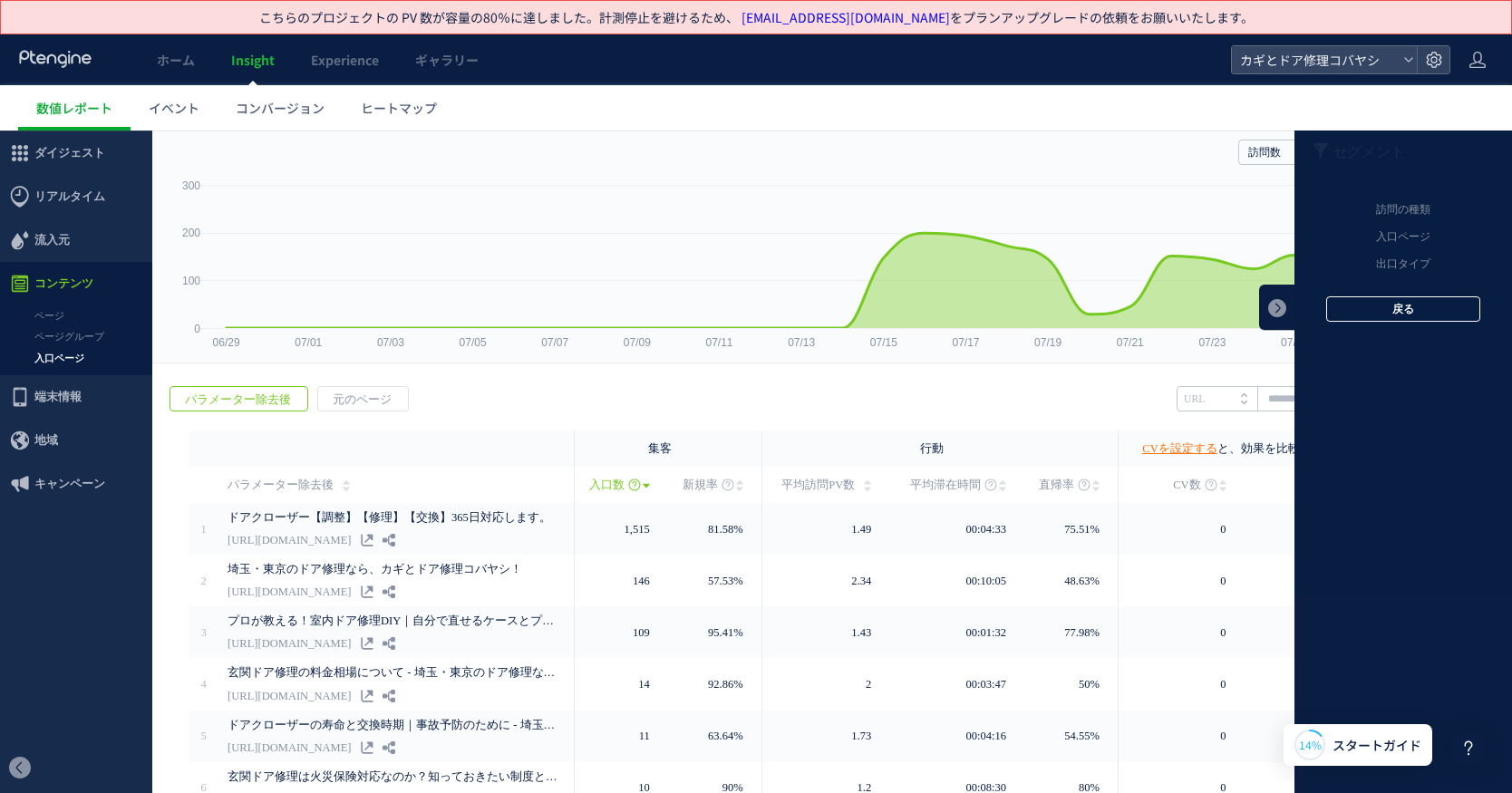 click on "戻る" at bounding box center [1403, 309] 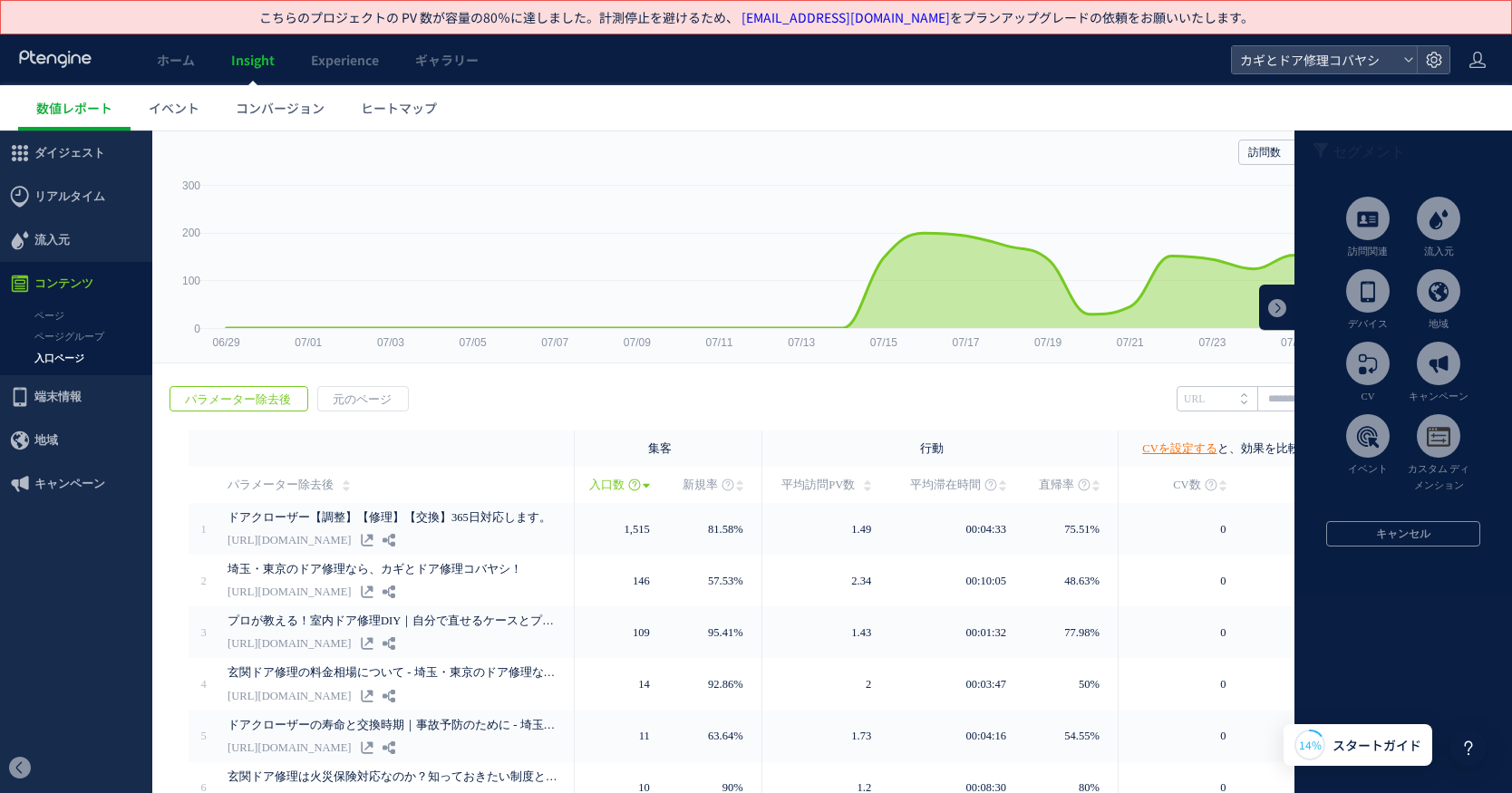 click at bounding box center [1439, 363] 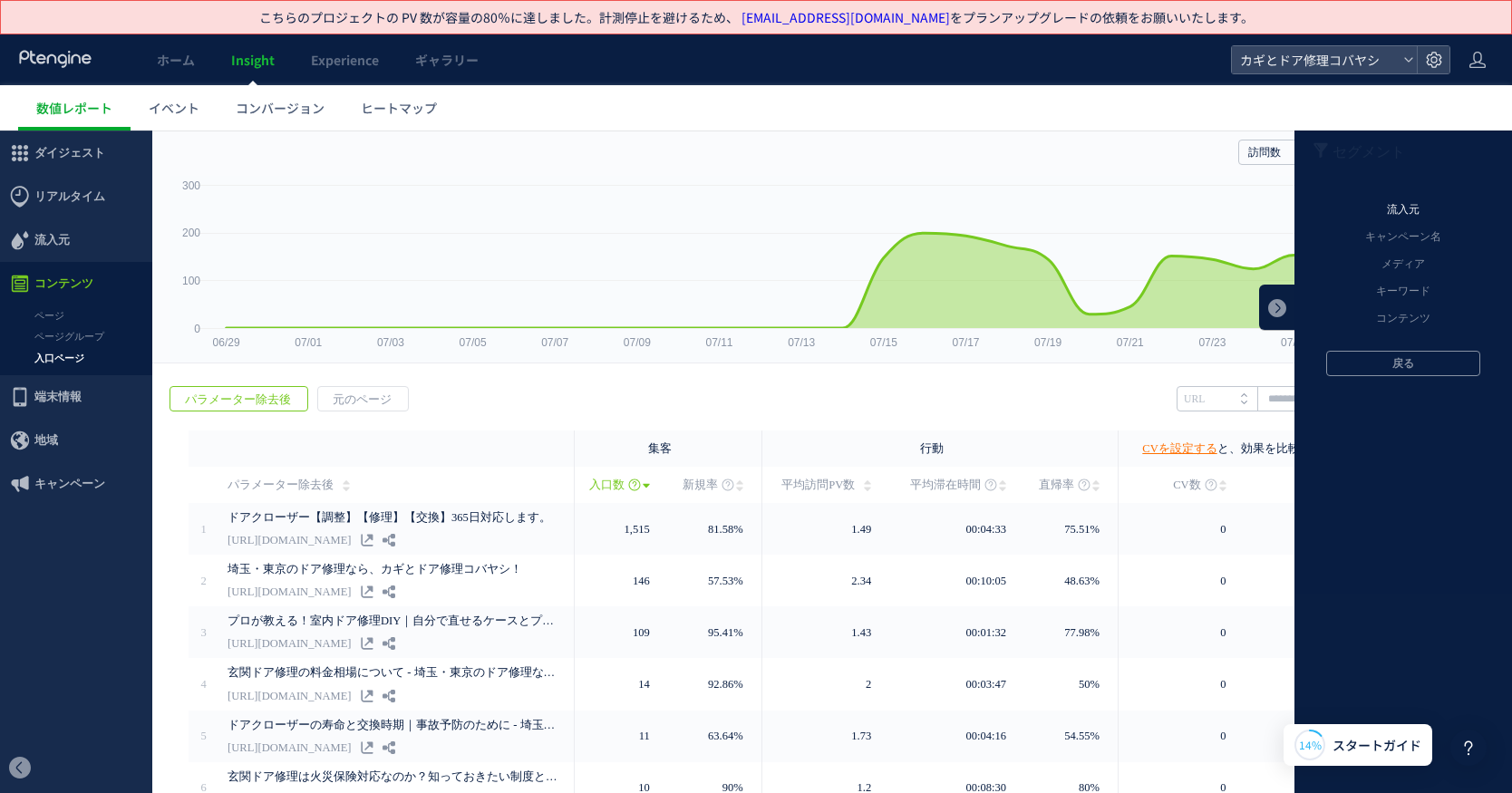 click on "流入元" at bounding box center [1403, 210] 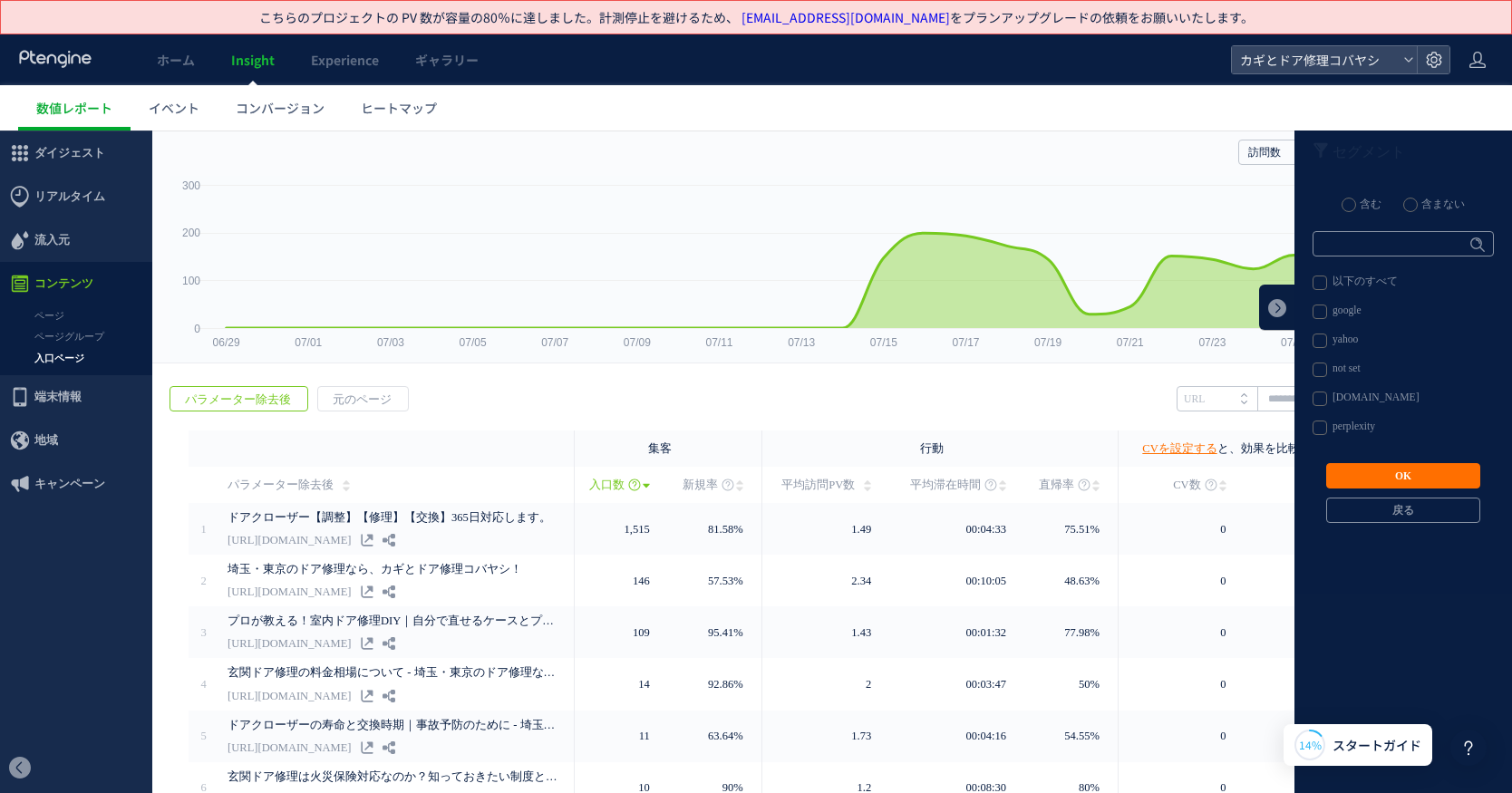 click on "google" at bounding box center [1402, 312] 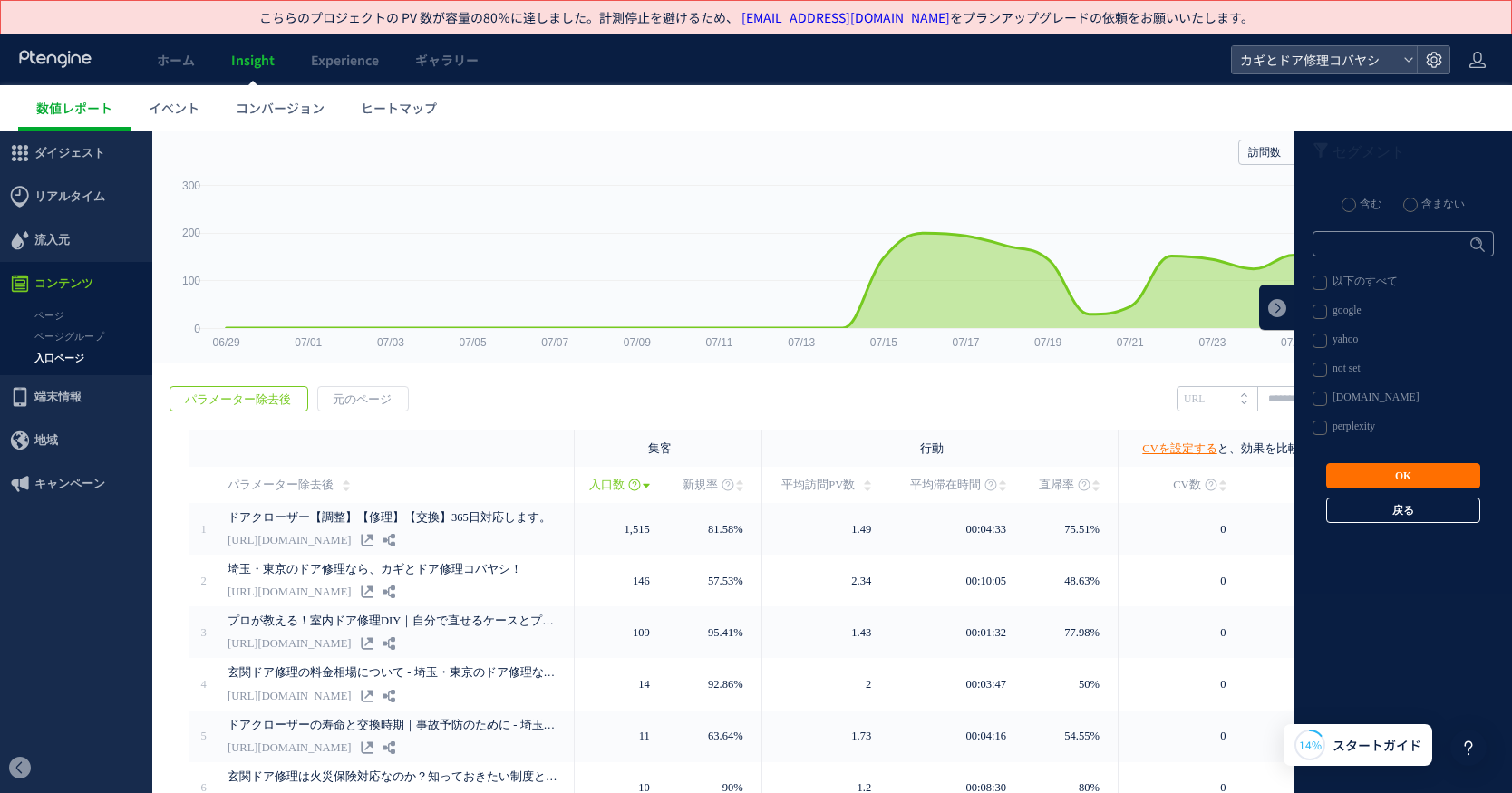 click on "戻る" at bounding box center [1403, 510] 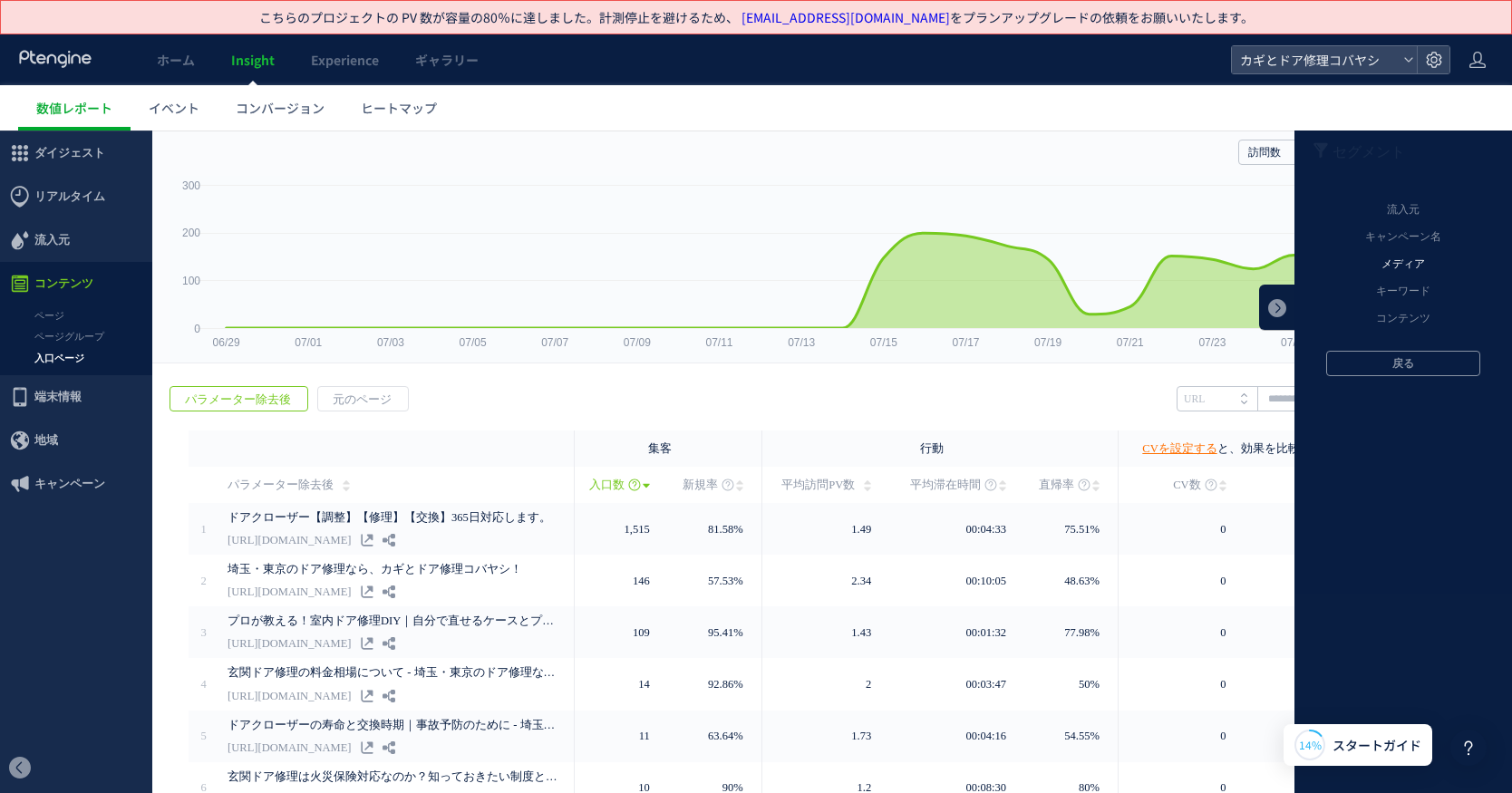click on "メディア" at bounding box center [1403, 265] 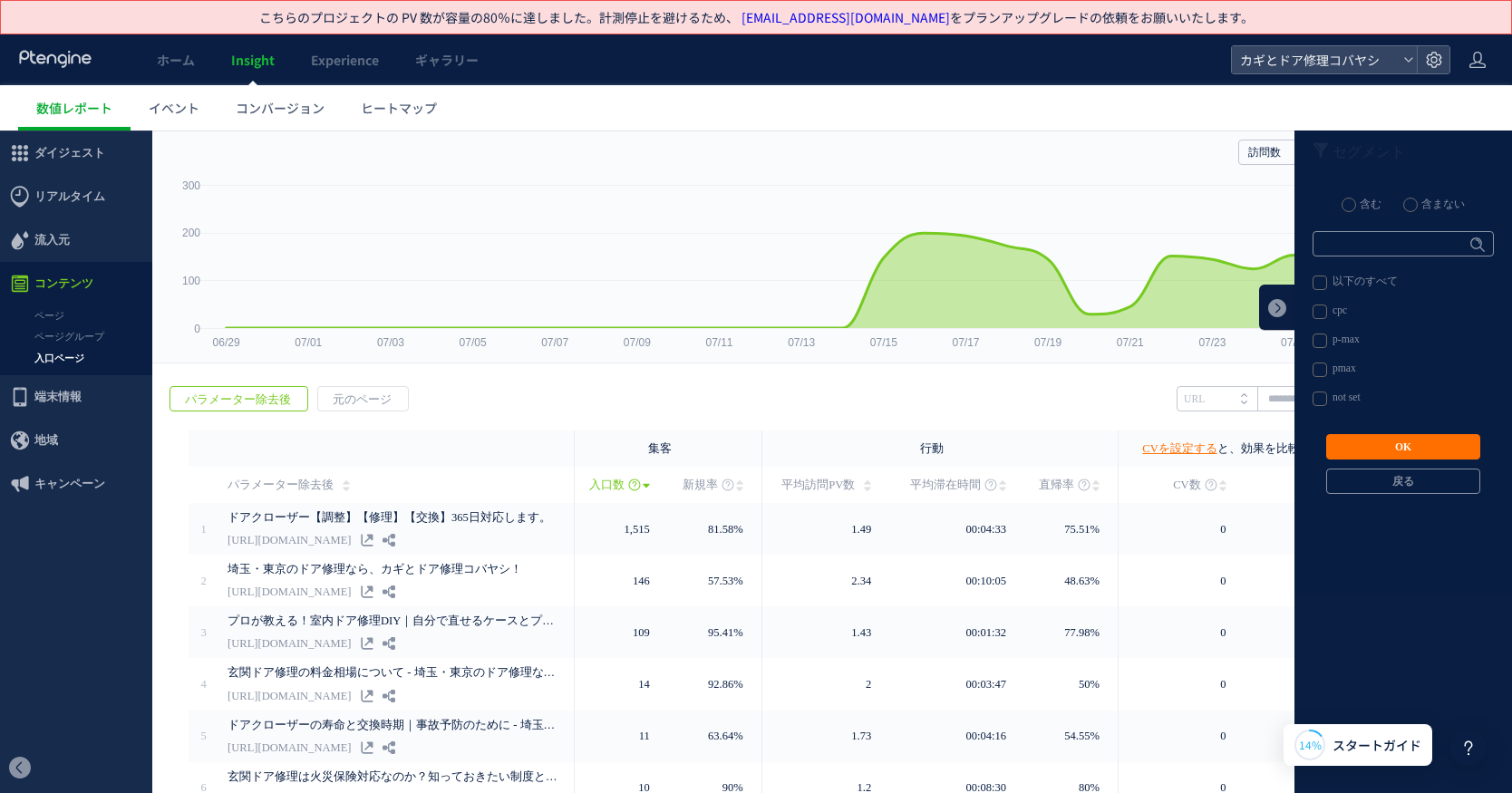 click on "cpc" at bounding box center (1402, 312) 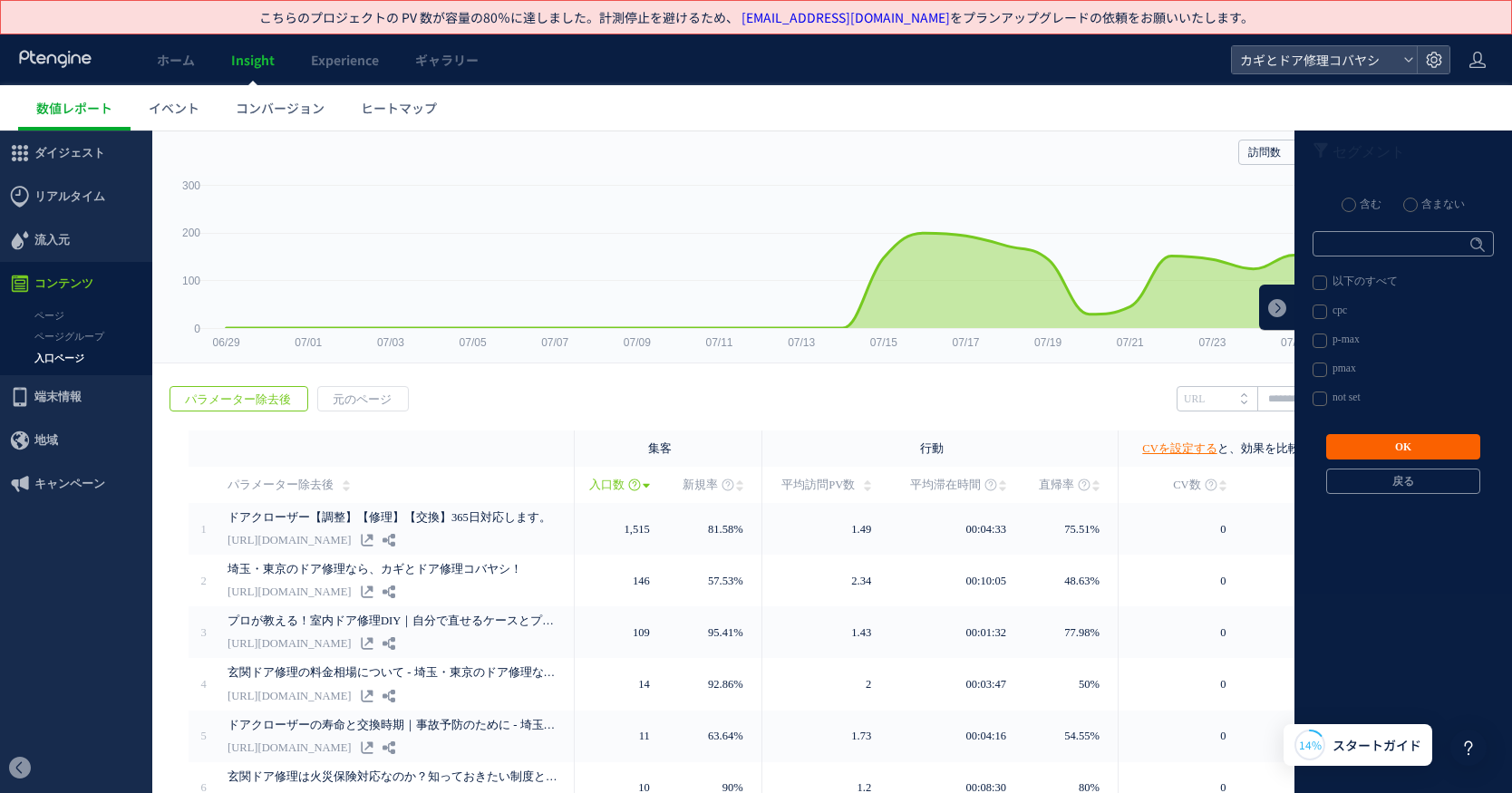 click on "OK" at bounding box center (1403, 447) 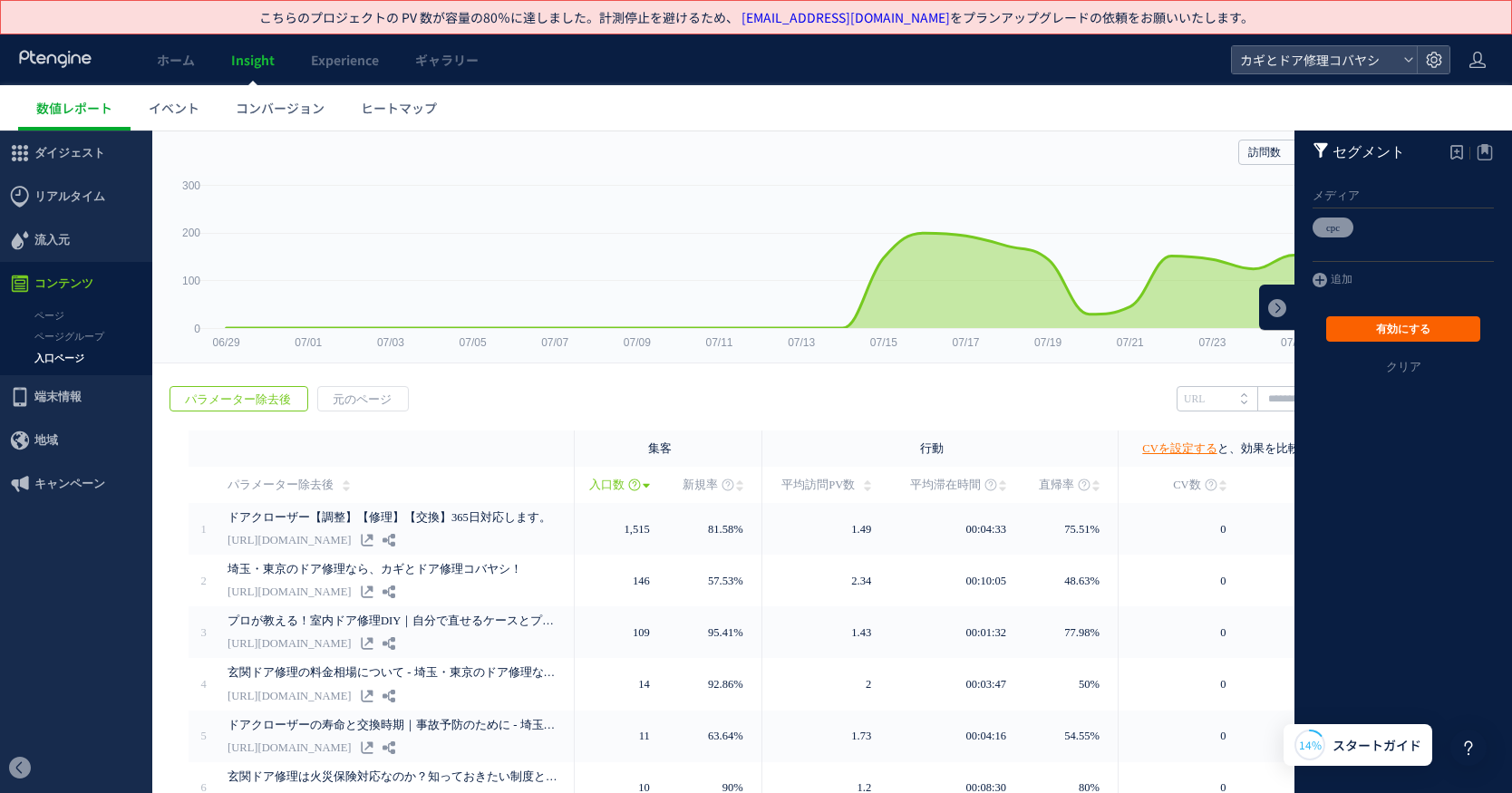 click on "有効にする" at bounding box center [1403, 329] 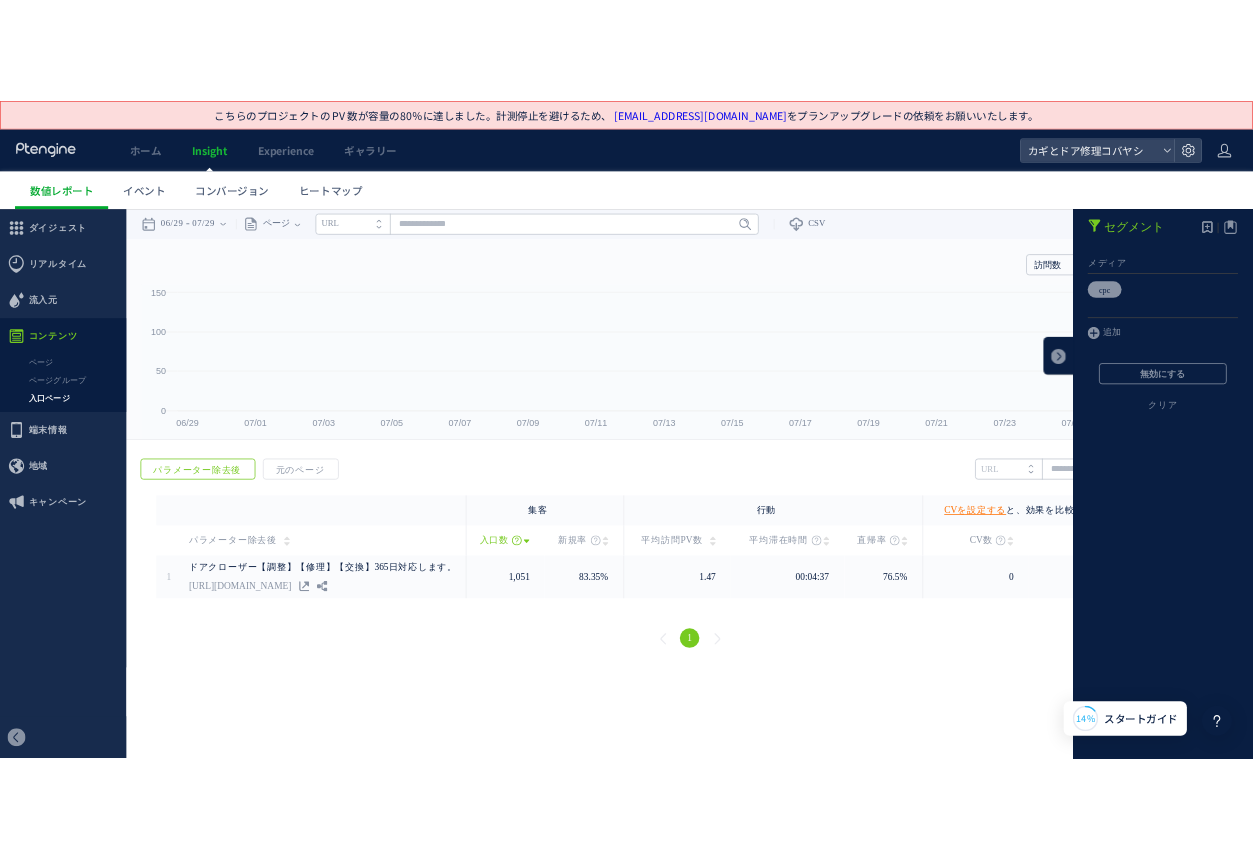scroll, scrollTop: 0, scrollLeft: 0, axis: both 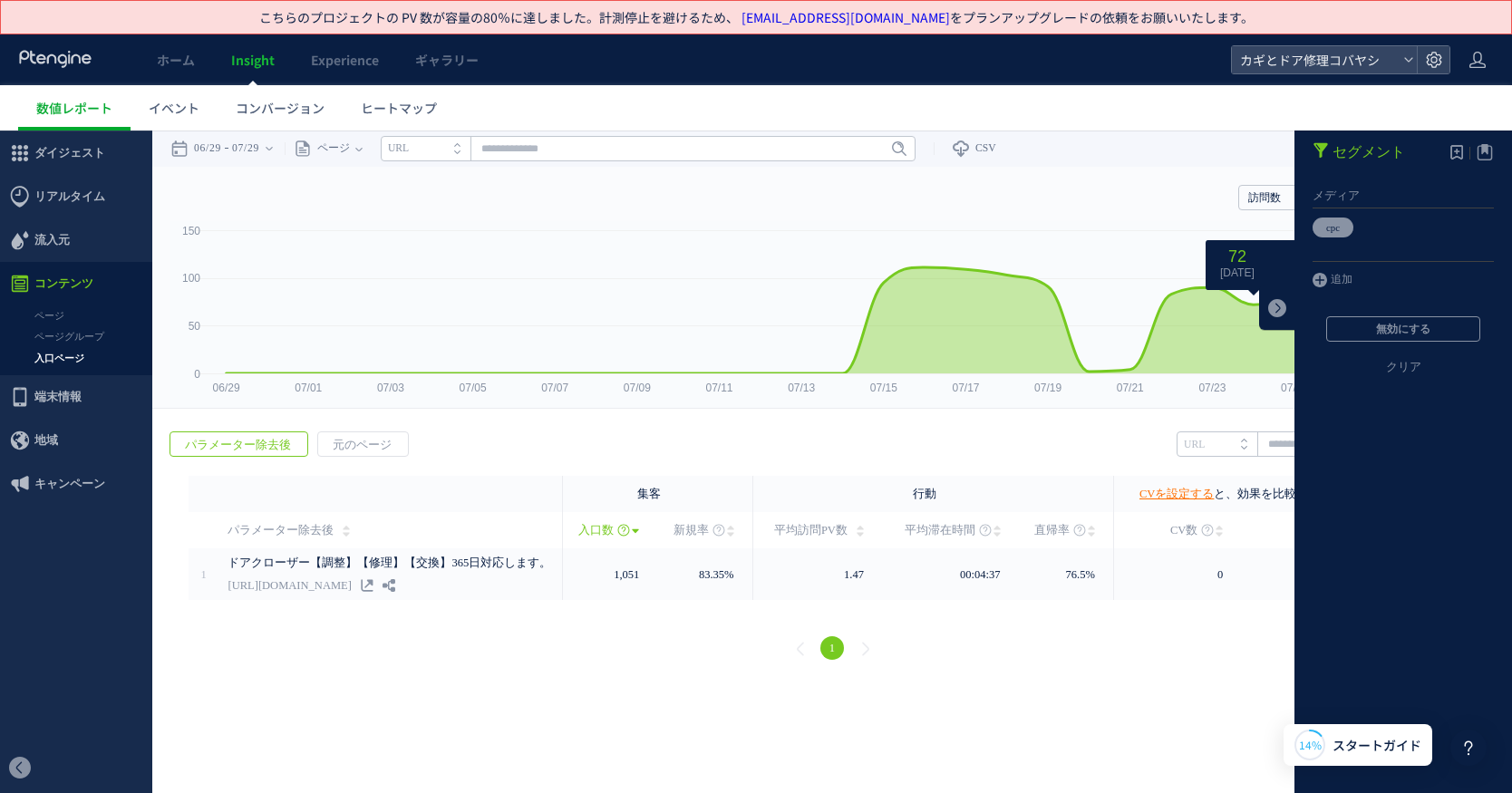 drag, startPoint x: 1270, startPoint y: 314, endPoint x: 1259, endPoint y: 322, distance: 14 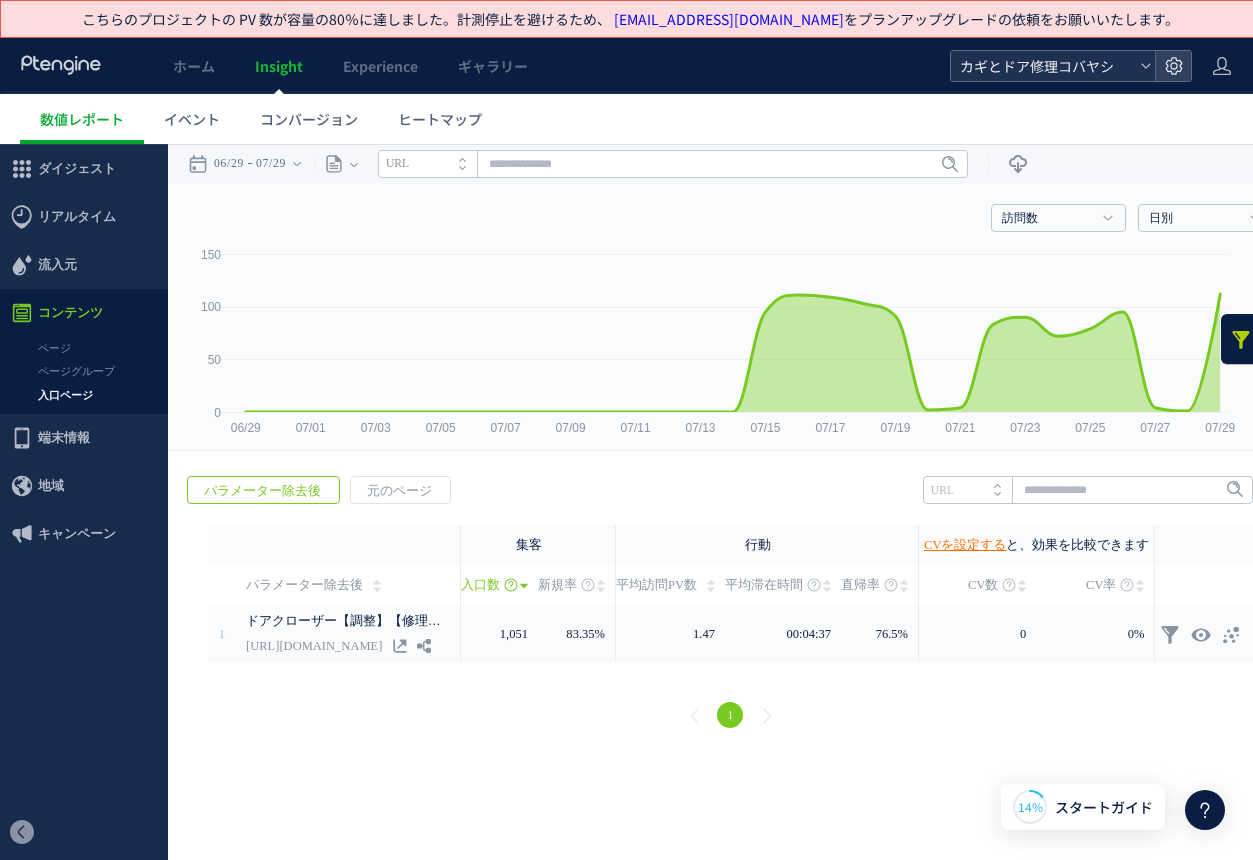 click on "カギとドア修理コバヤシ" at bounding box center (1043, 66) 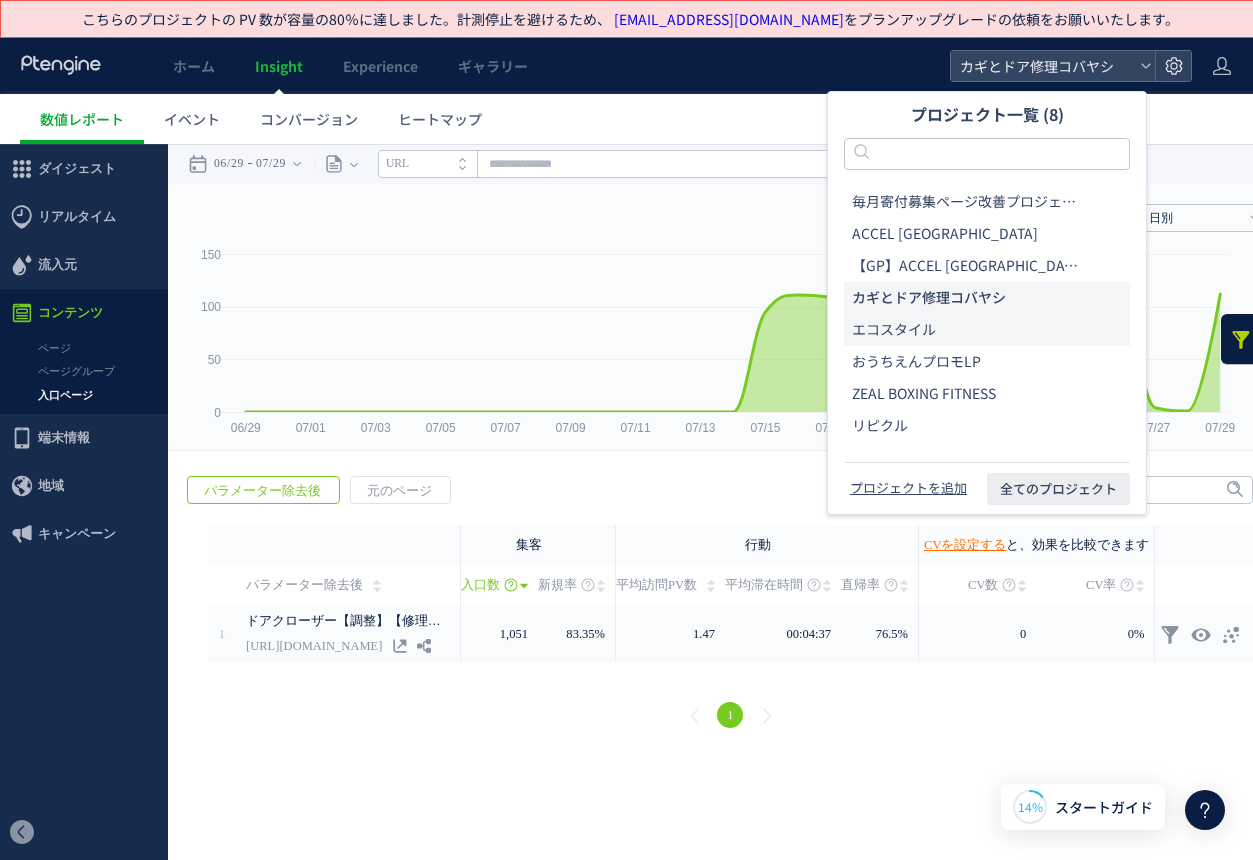 click on "エコスタイル" 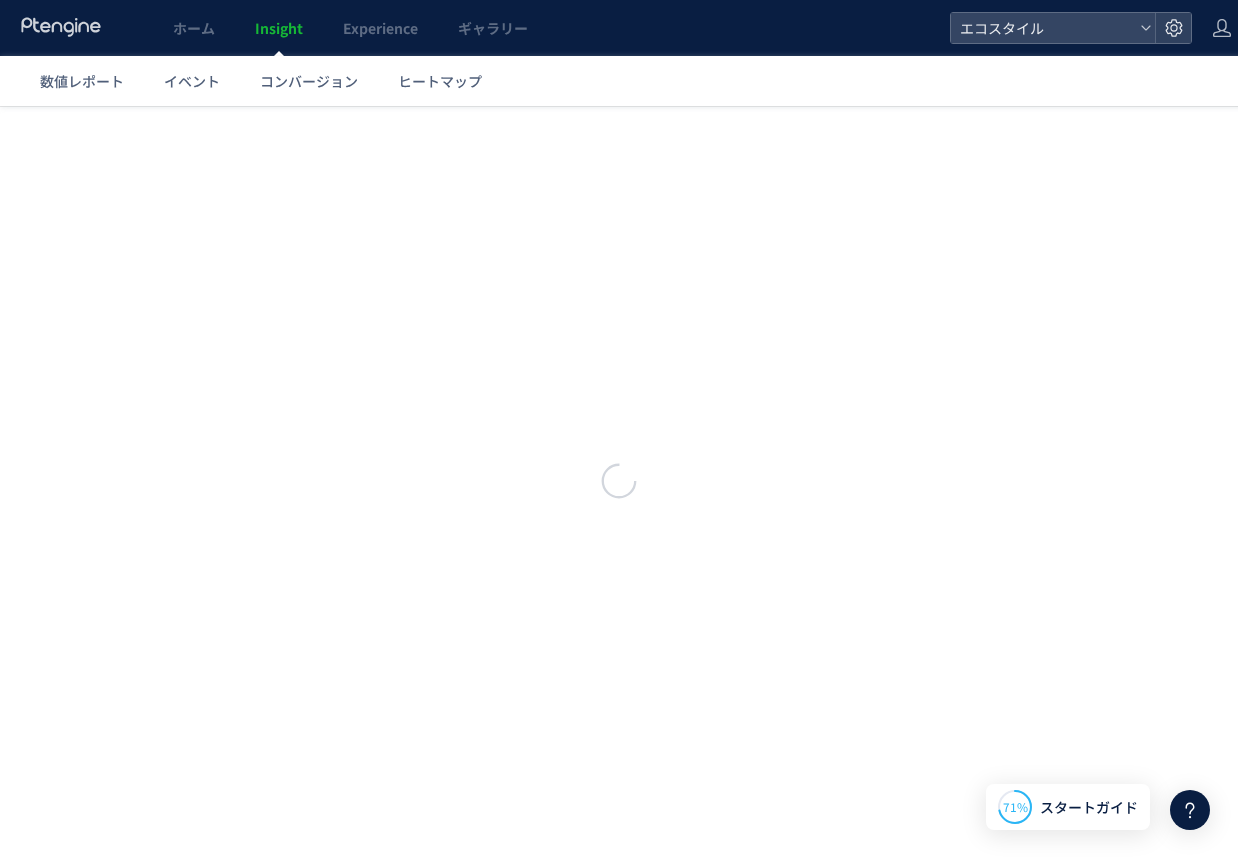scroll, scrollTop: 0, scrollLeft: 0, axis: both 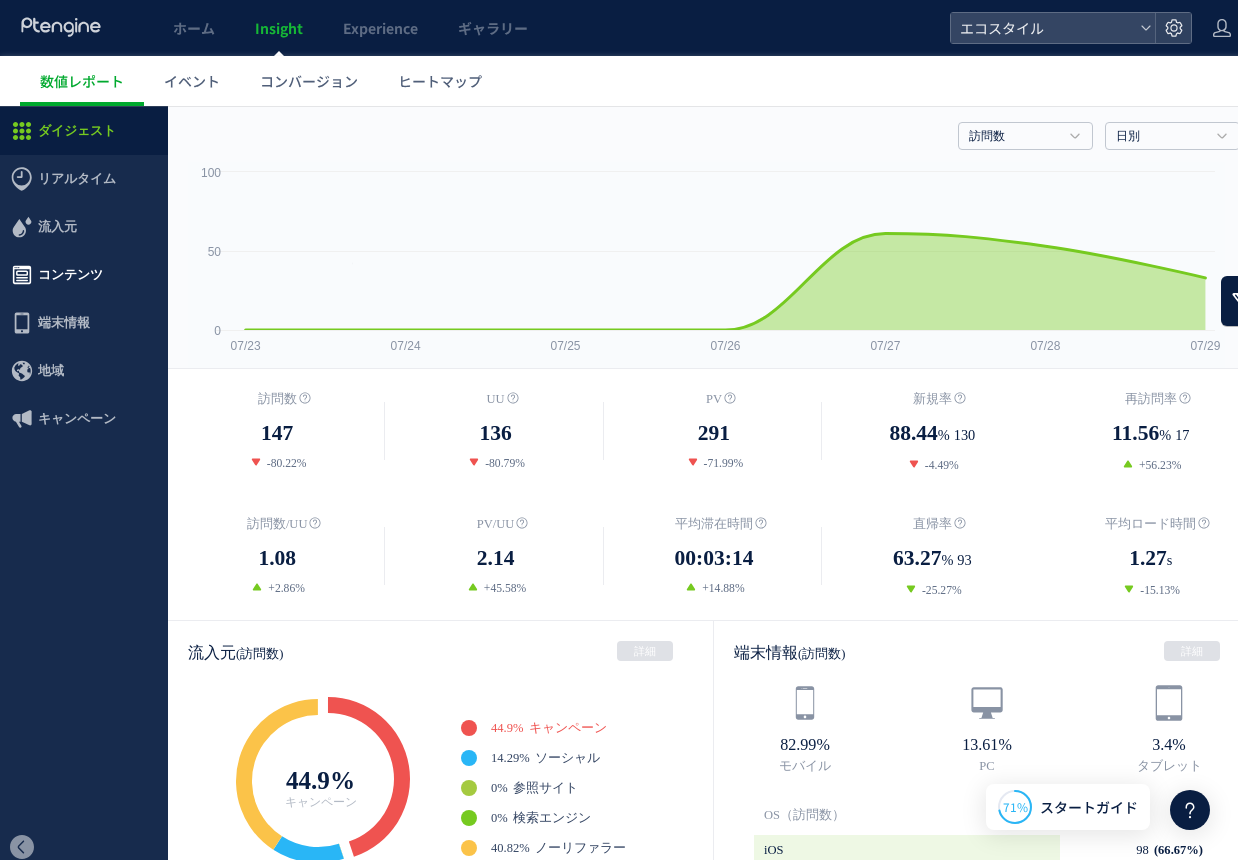 click on "コンテンツ" at bounding box center (70, 275) 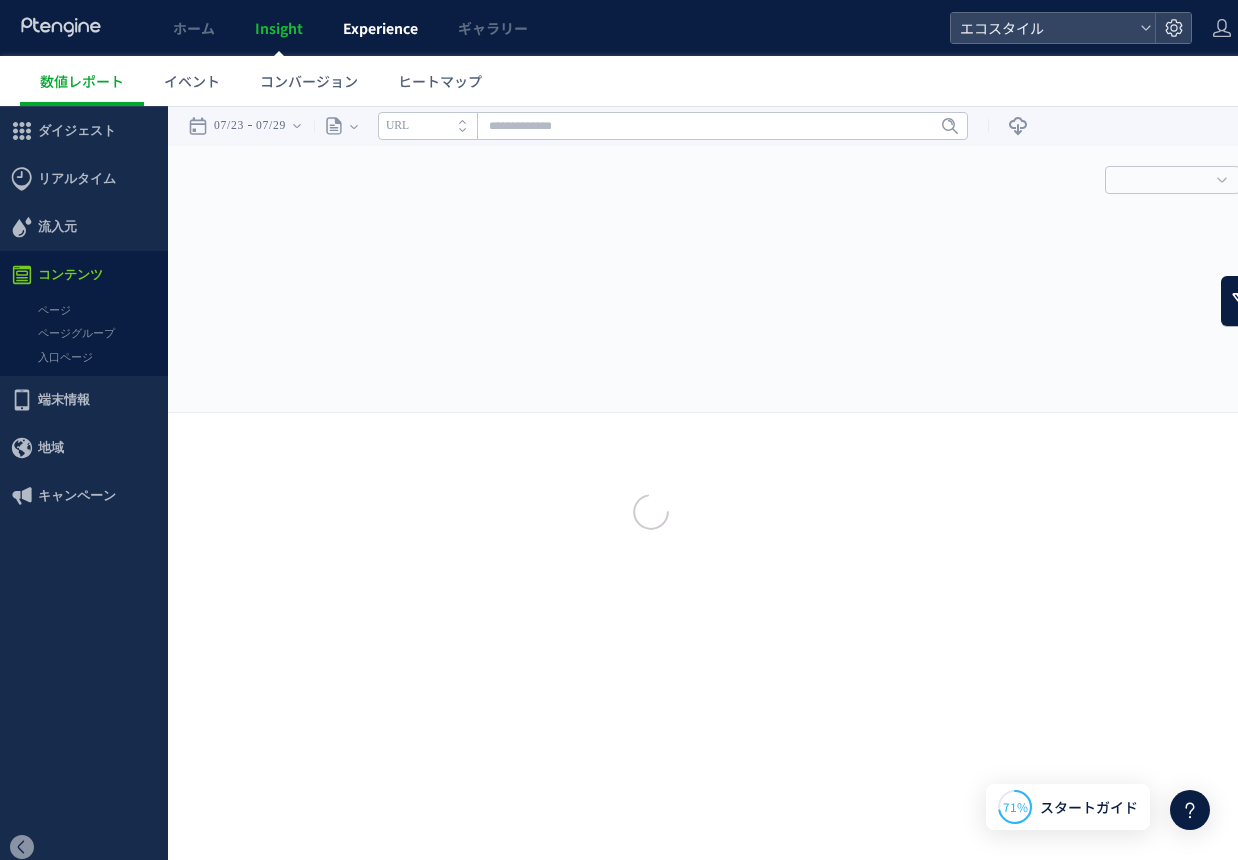 scroll, scrollTop: 0, scrollLeft: 0, axis: both 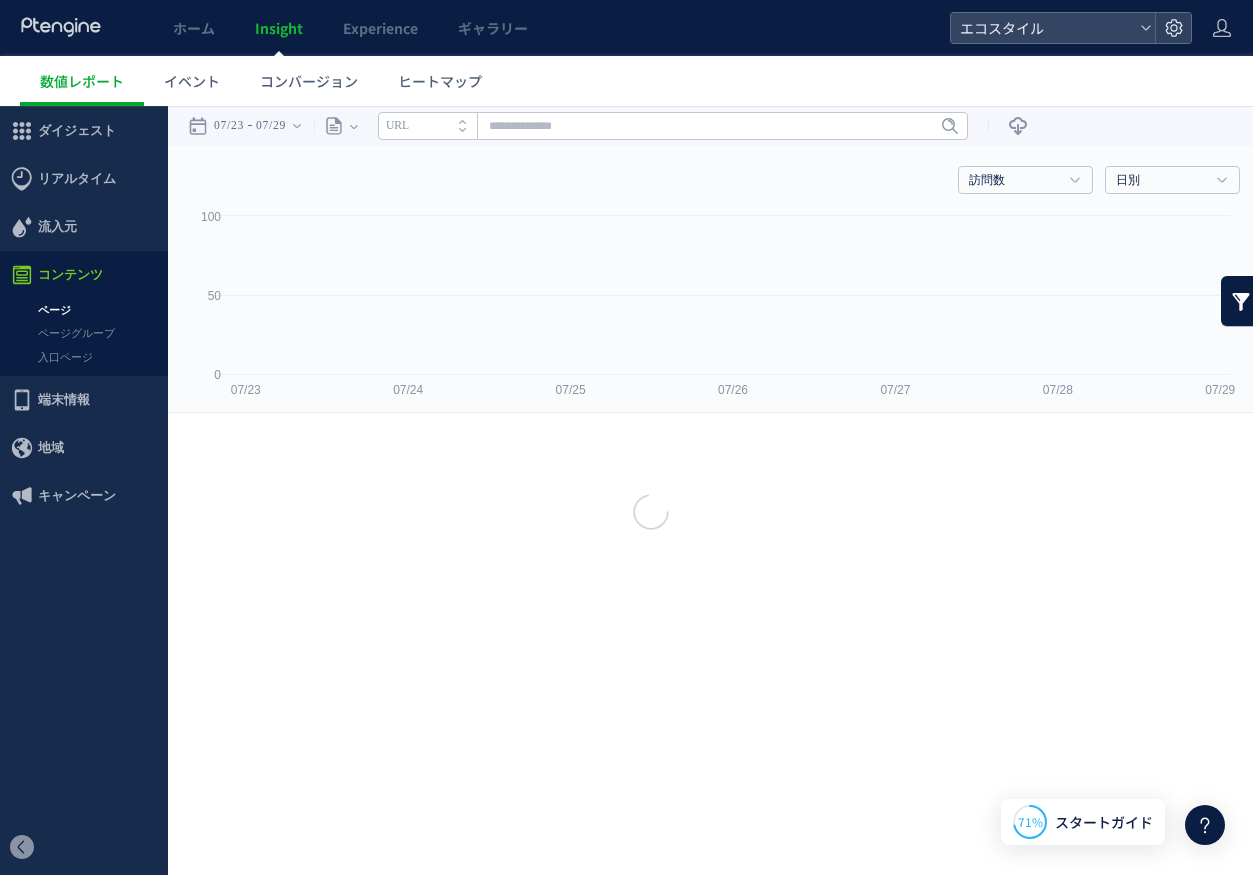 click 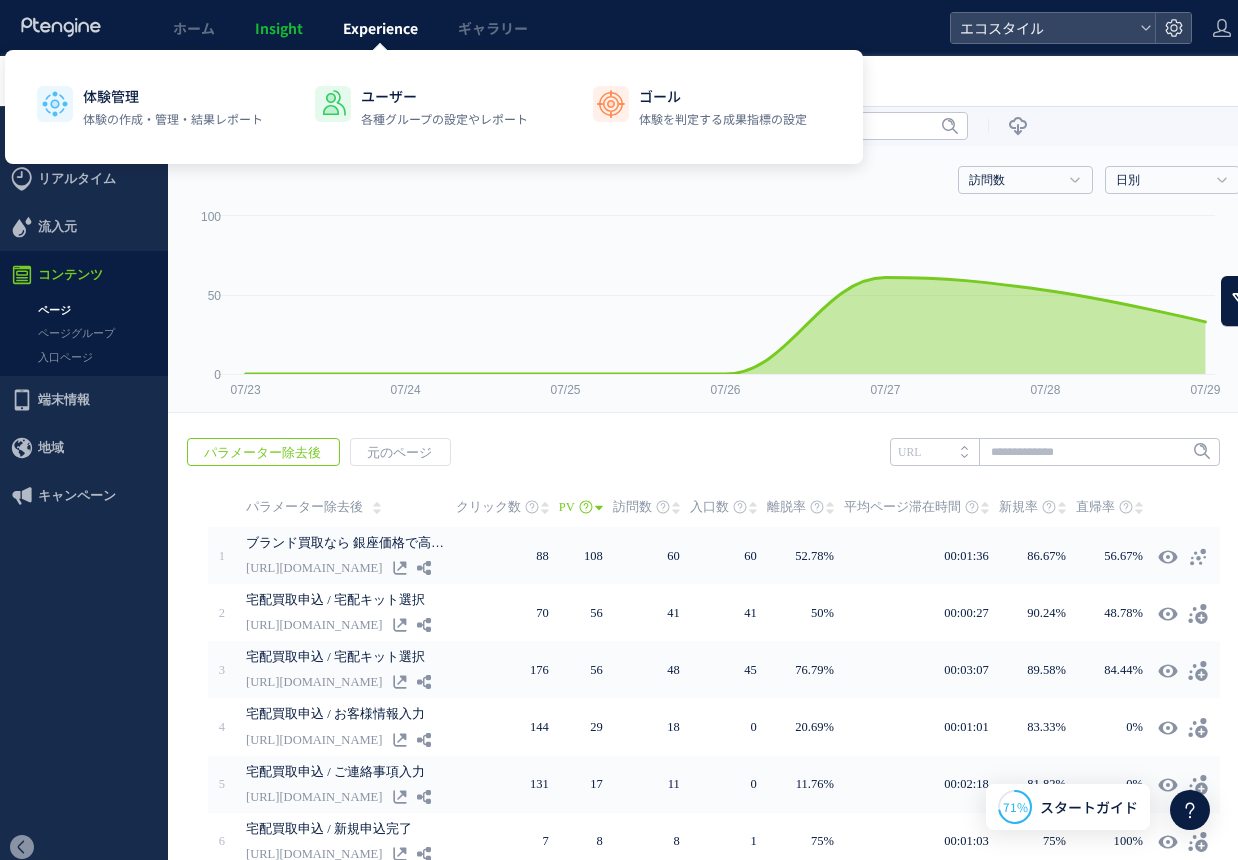 click on "Experience" 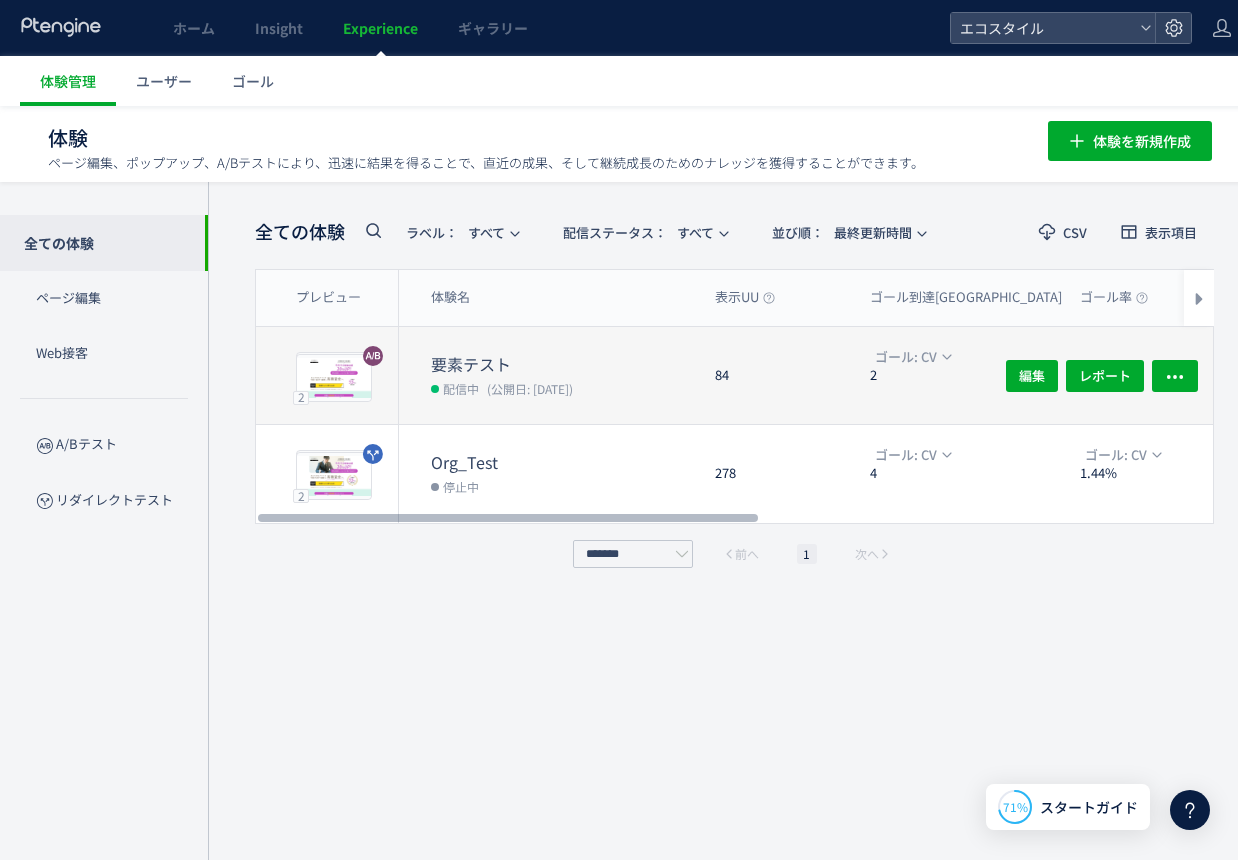 click on "84" 